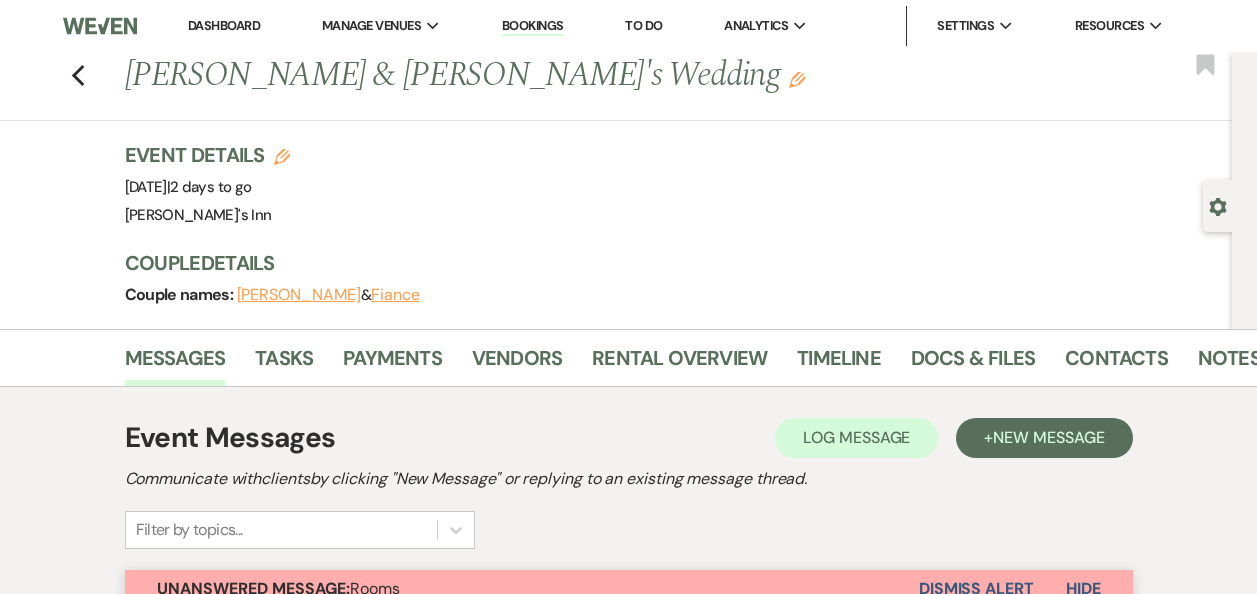scroll, scrollTop: 1958, scrollLeft: 0, axis: vertical 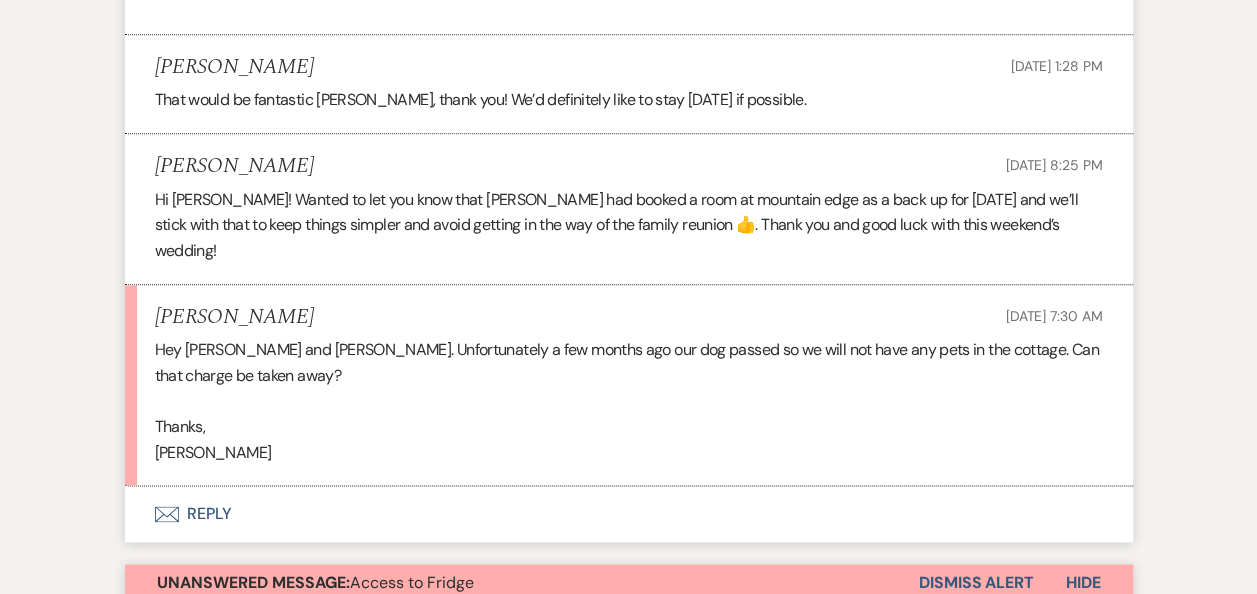 click on "Envelope Reply" at bounding box center [629, 514] 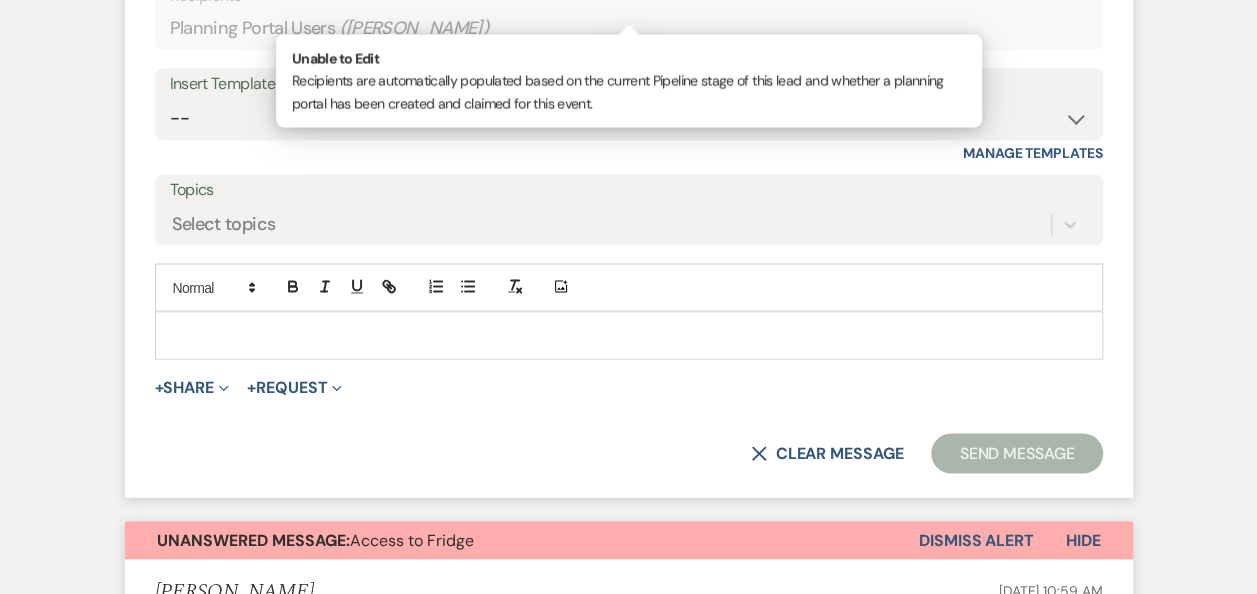 scroll, scrollTop: 1694, scrollLeft: 0, axis: vertical 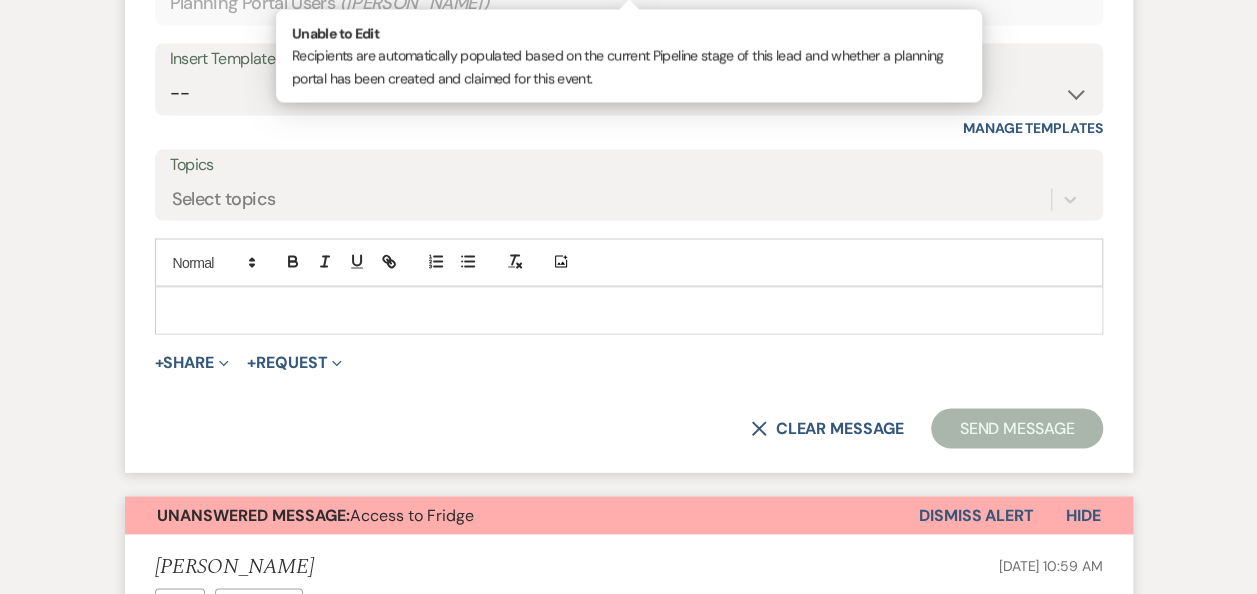 click at bounding box center (629, 310) 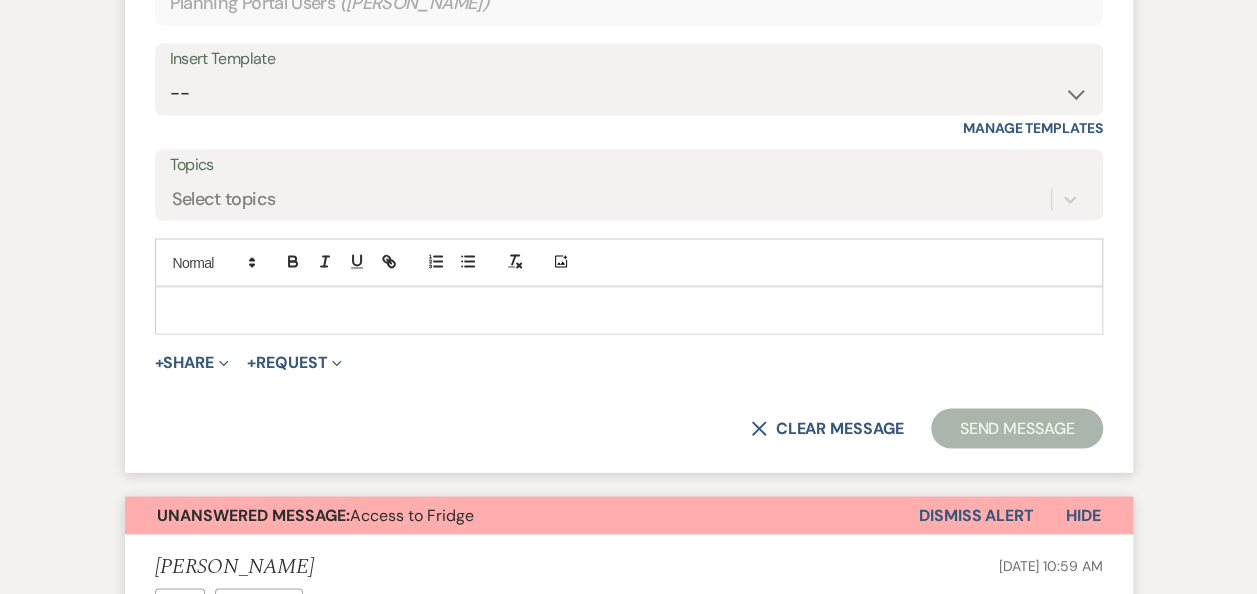 type 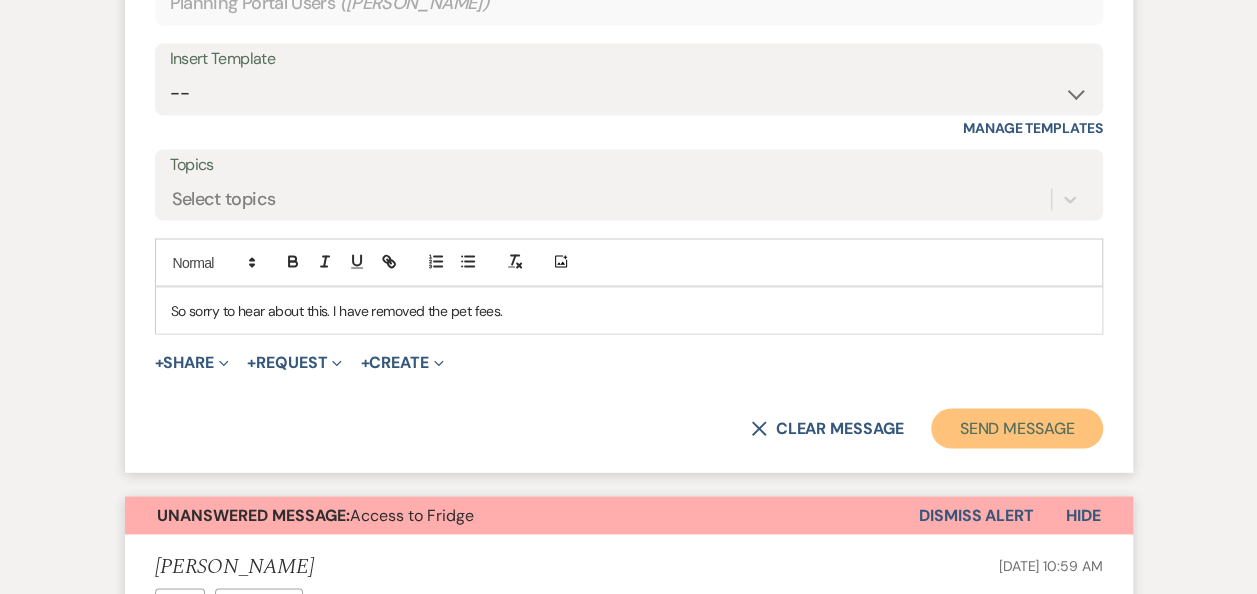 click on "Send Message" at bounding box center (1016, 428) 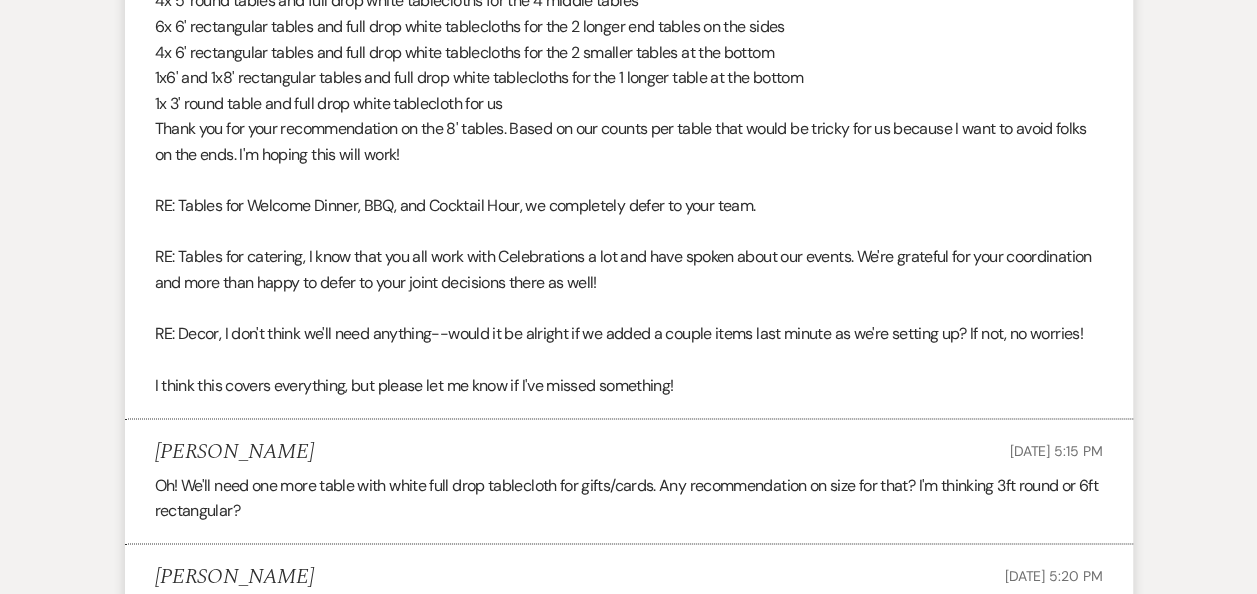 scroll, scrollTop: 5770, scrollLeft: 0, axis: vertical 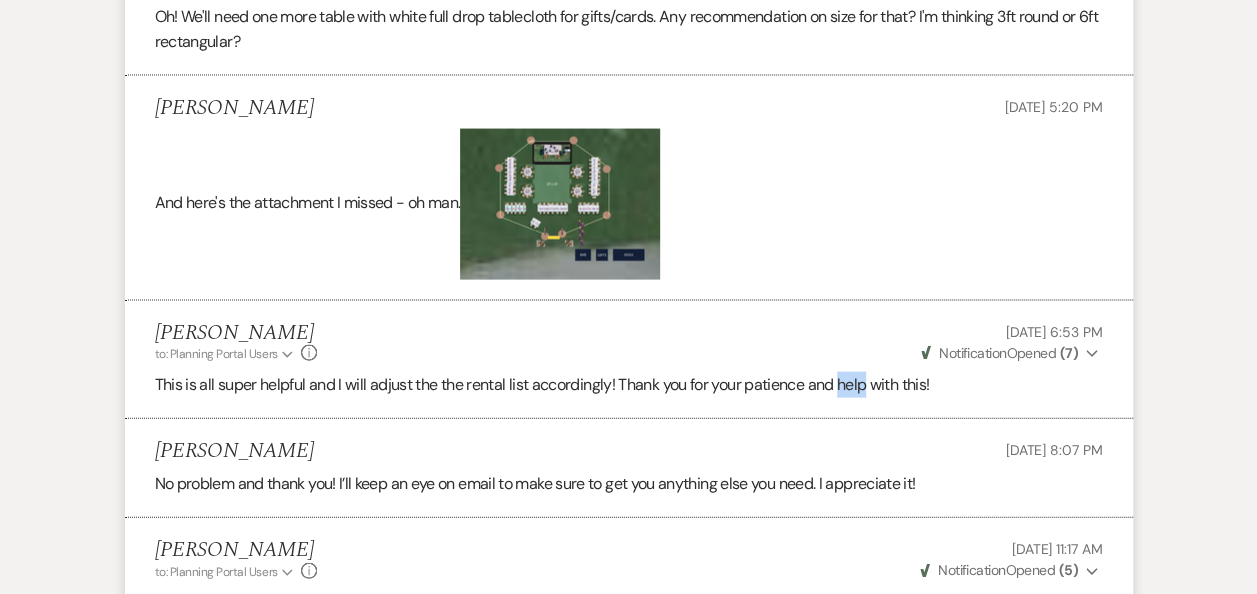 click on "And here's the attachment I missed - oh man." at bounding box center (629, 204) 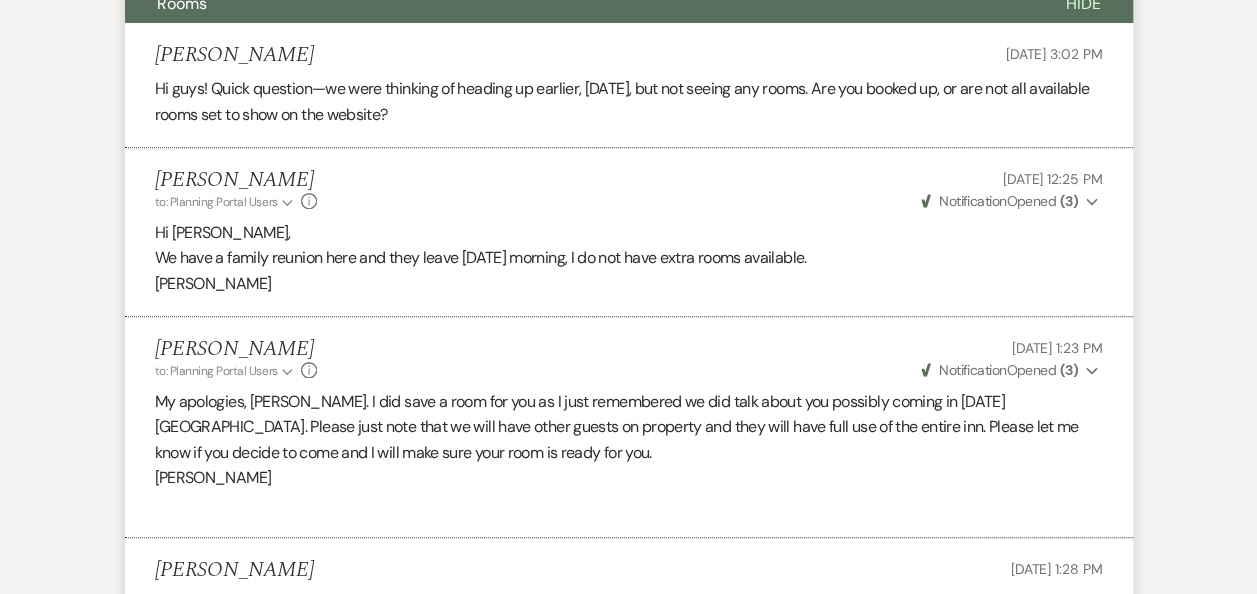 scroll, scrollTop: 0, scrollLeft: 0, axis: both 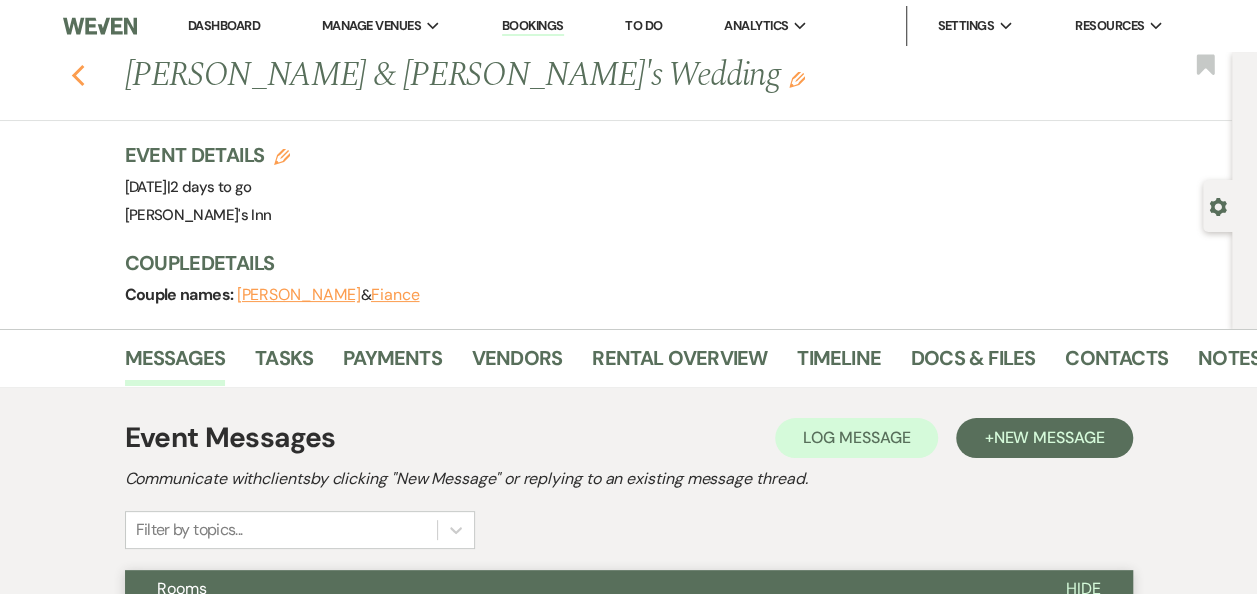 click 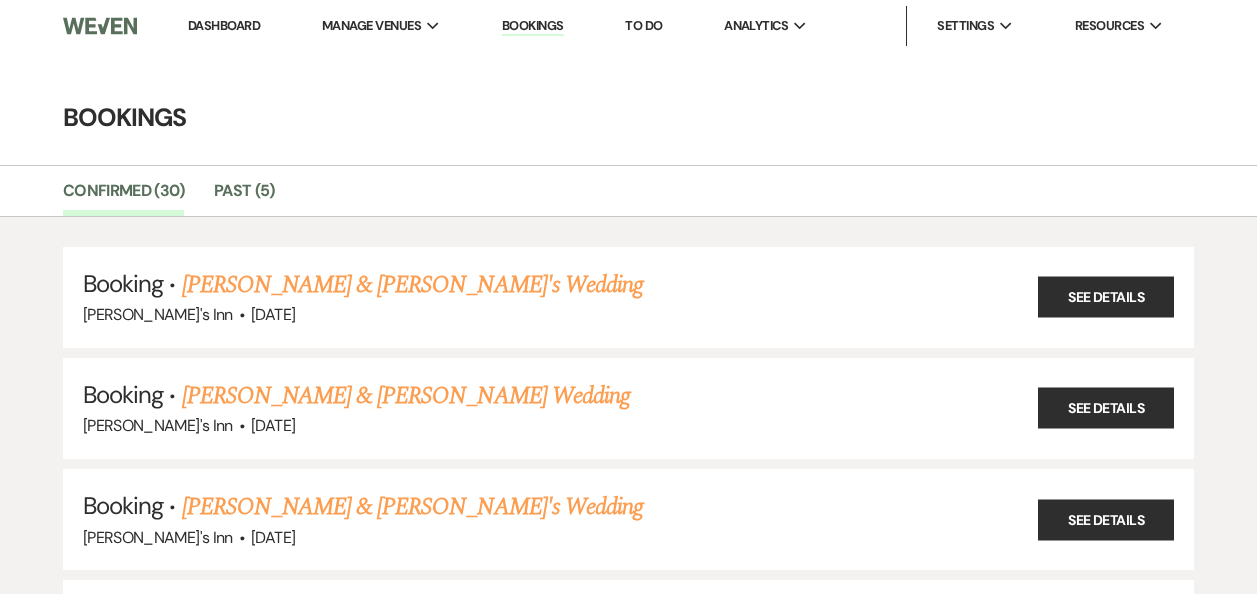 scroll, scrollTop: 0, scrollLeft: 0, axis: both 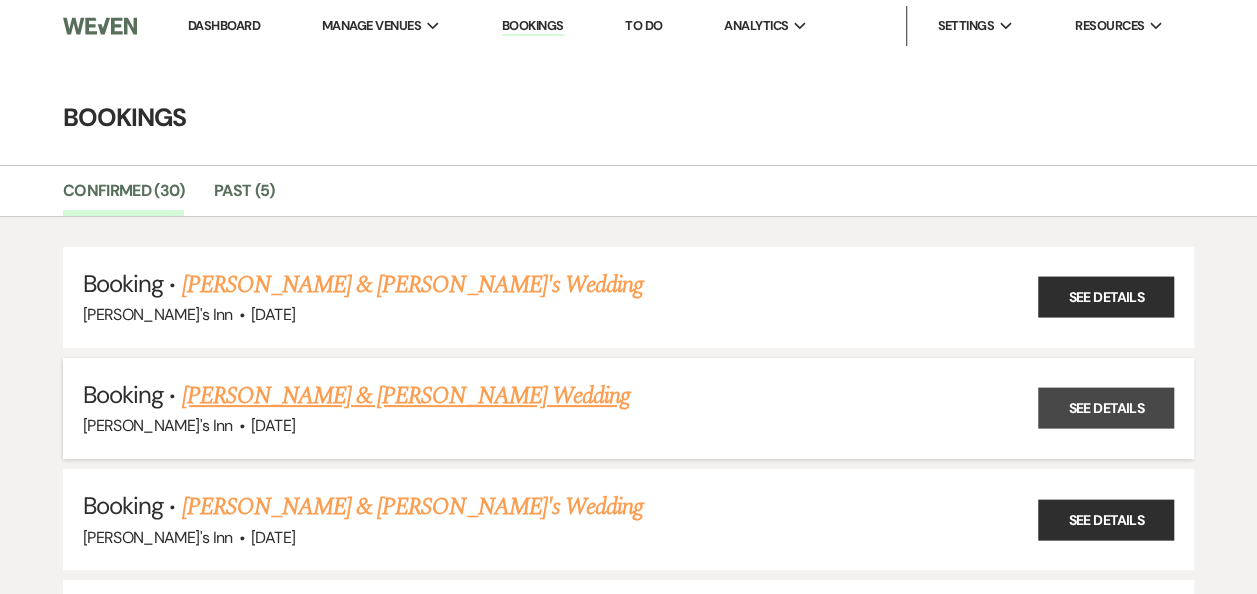 click on "See Details" at bounding box center (1106, 408) 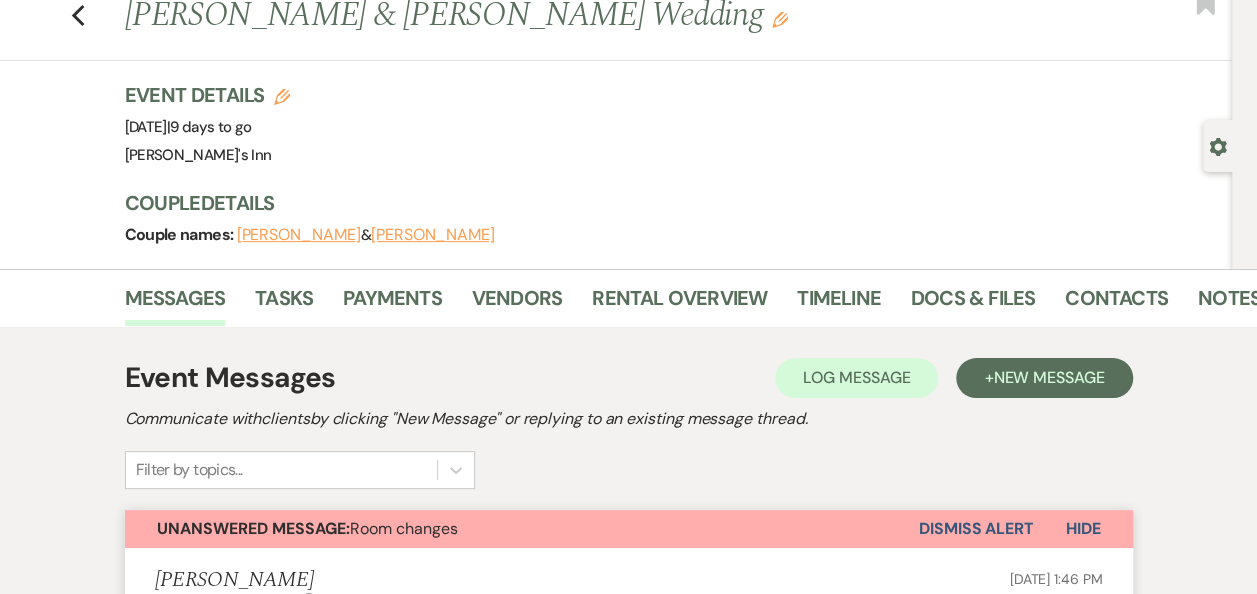 scroll, scrollTop: 0, scrollLeft: 0, axis: both 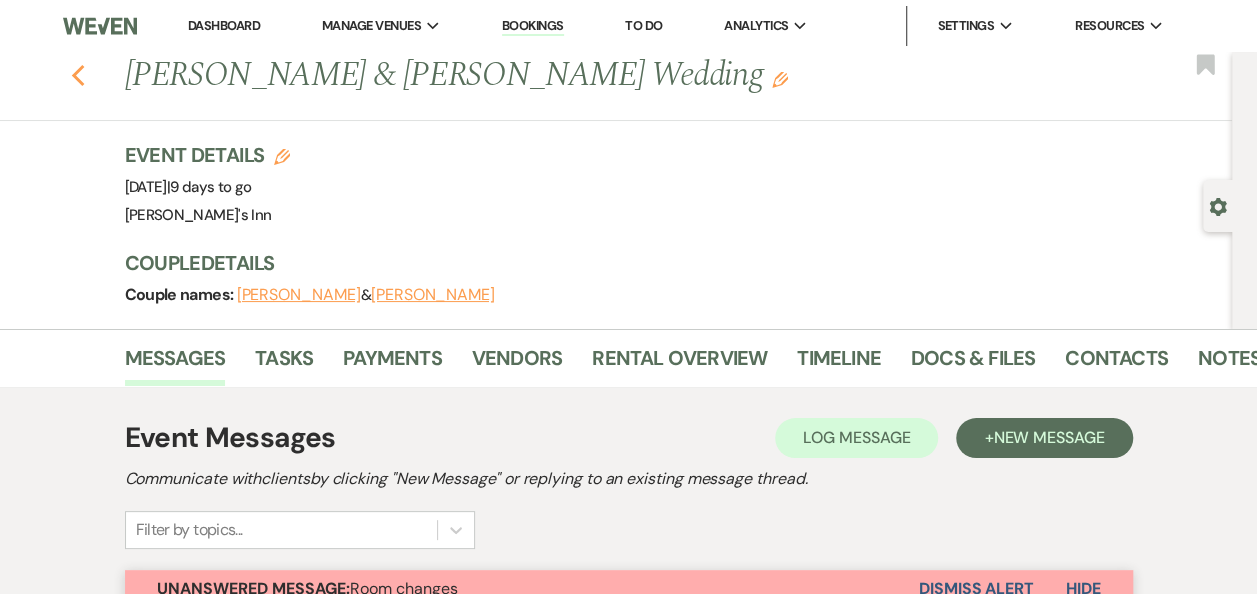 click on "Previous" 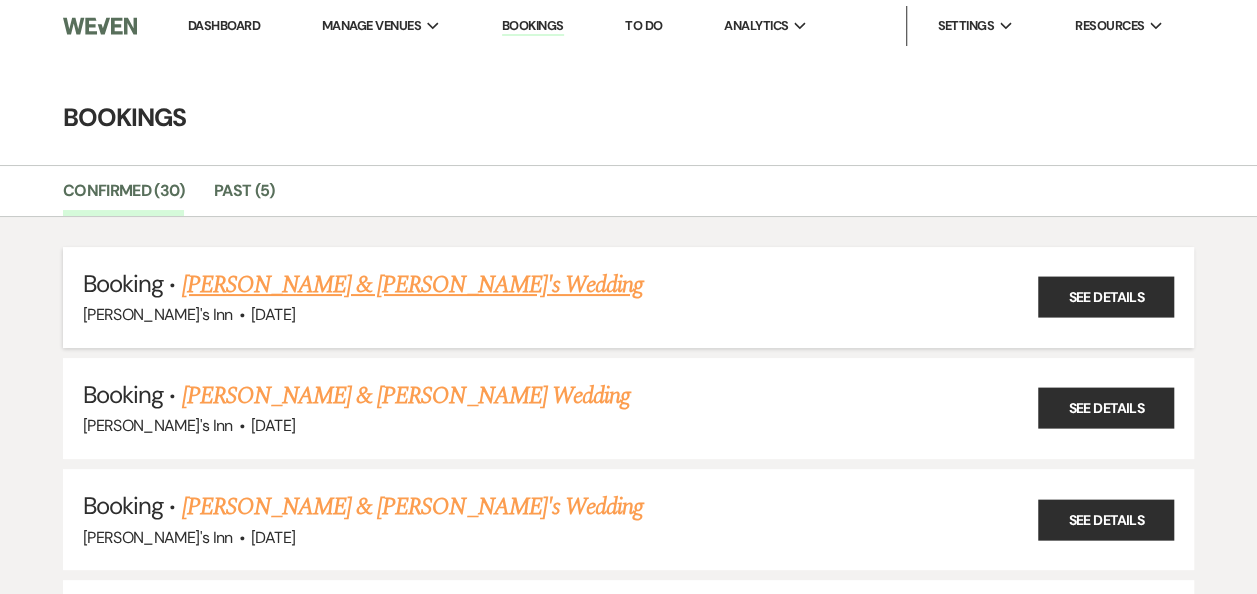 click on "[PERSON_NAME] & [PERSON_NAME]'s Wedding" at bounding box center [413, 285] 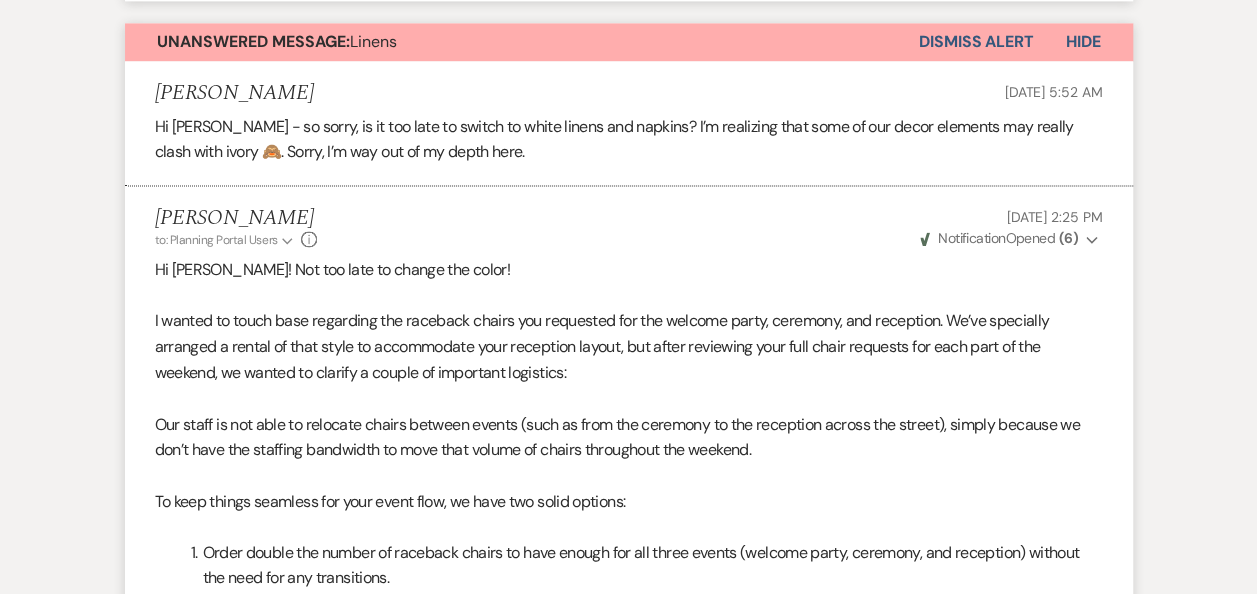scroll, scrollTop: 1086, scrollLeft: 0, axis: vertical 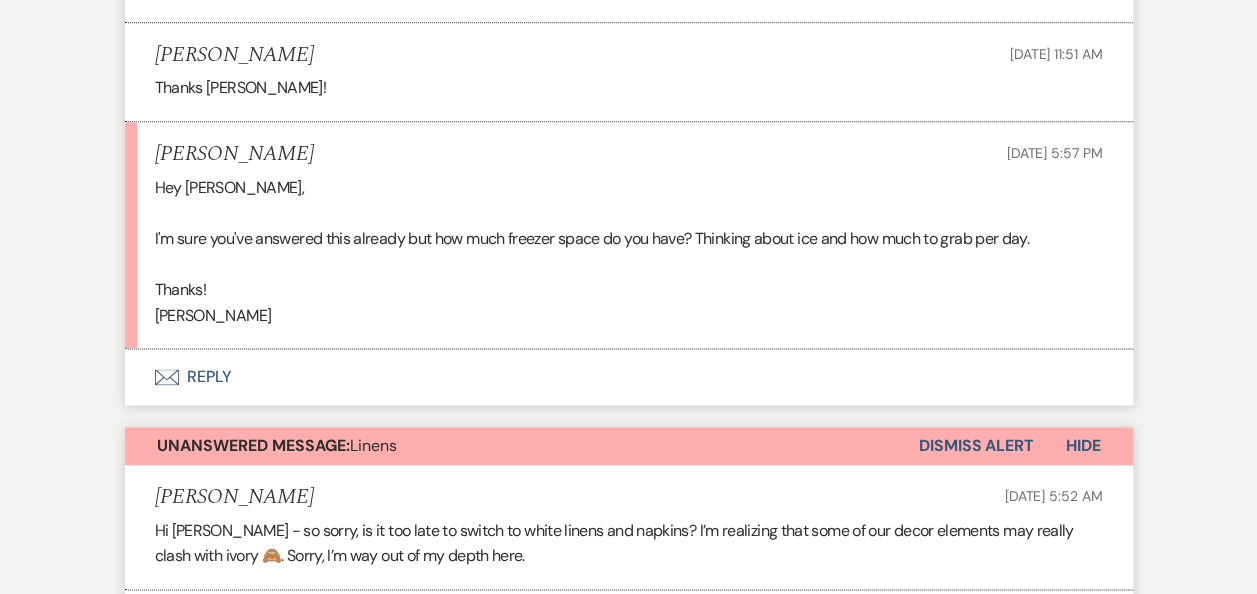 click on "Unanswered Message:  Linens" at bounding box center [522, 446] 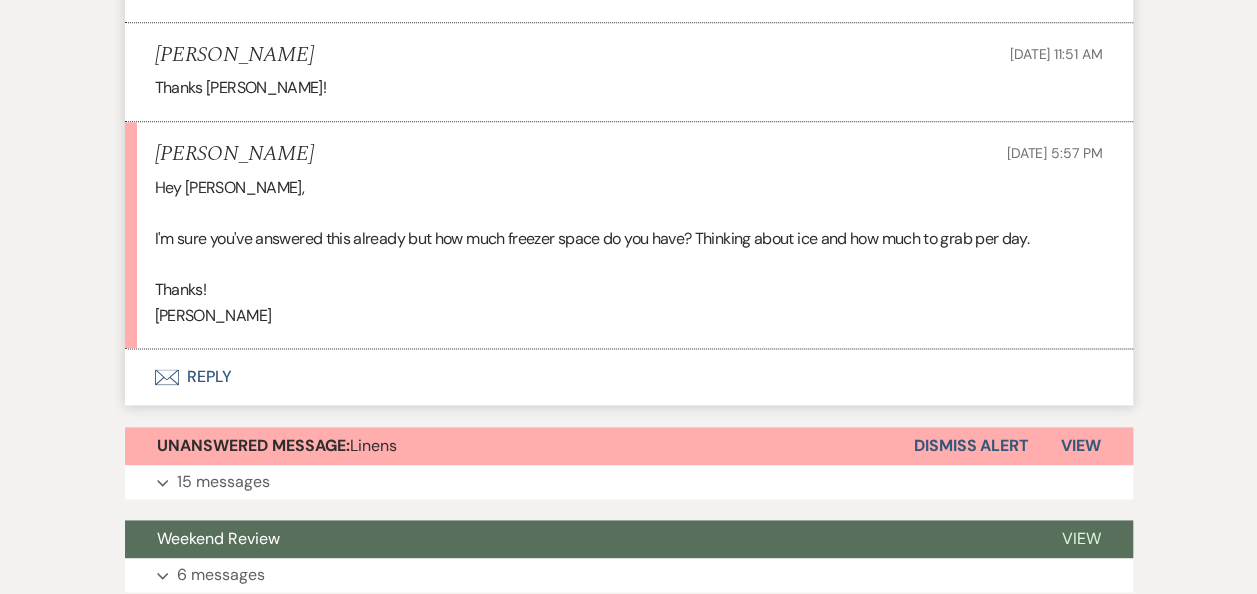 click on "Envelope Reply" at bounding box center (629, 377) 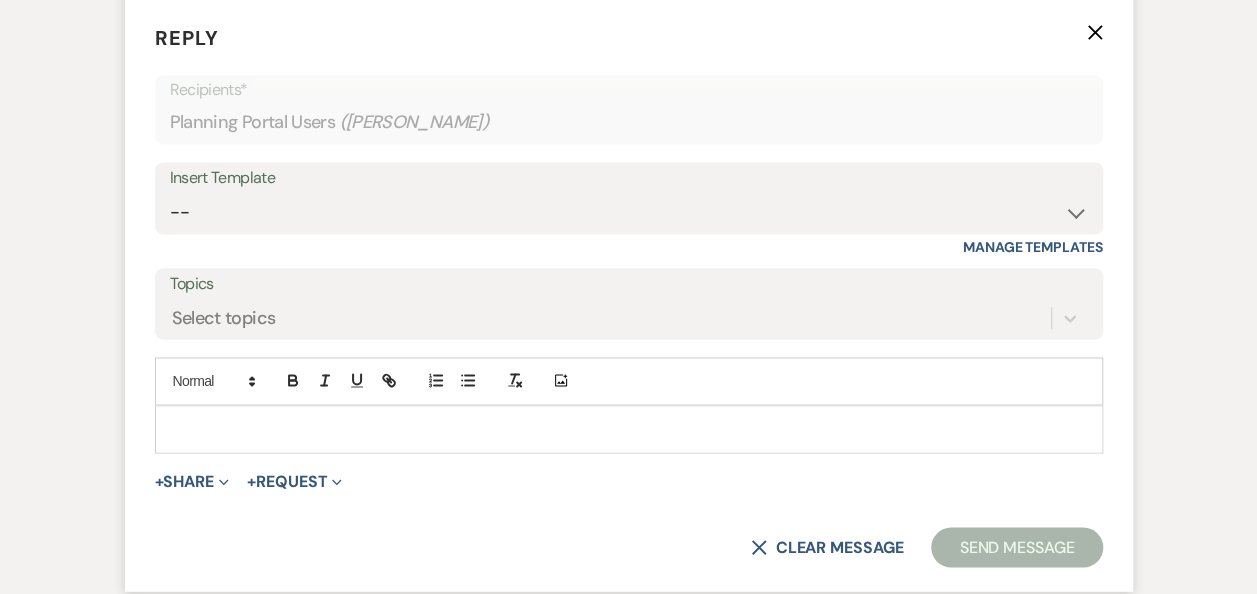 scroll, scrollTop: 1520, scrollLeft: 0, axis: vertical 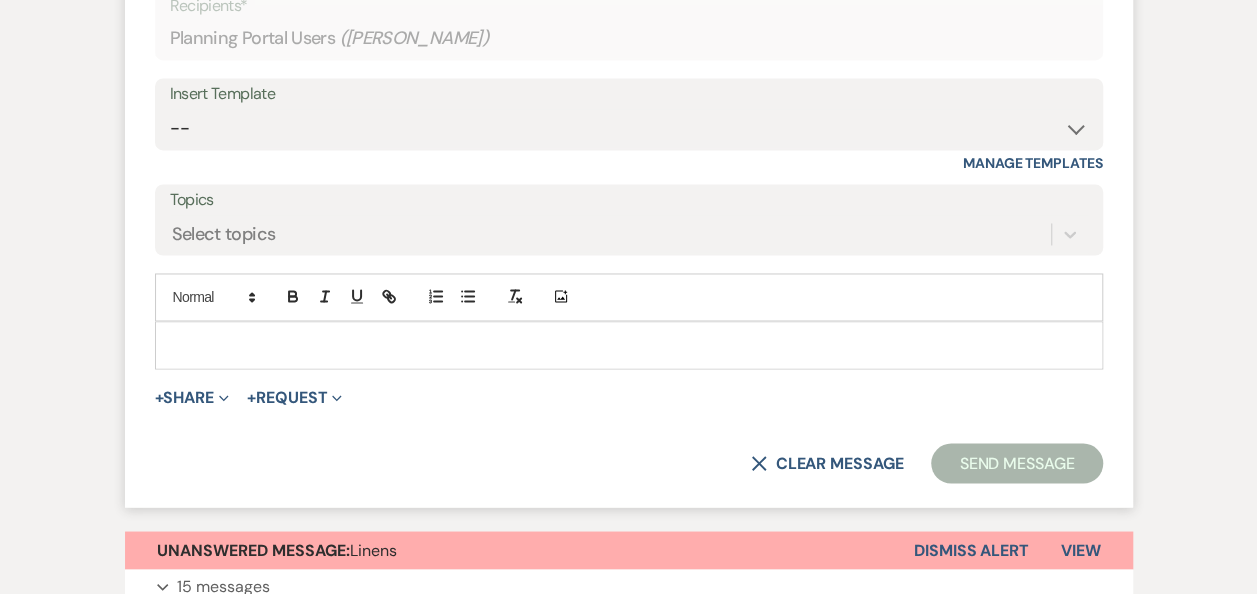 click at bounding box center [629, 345] 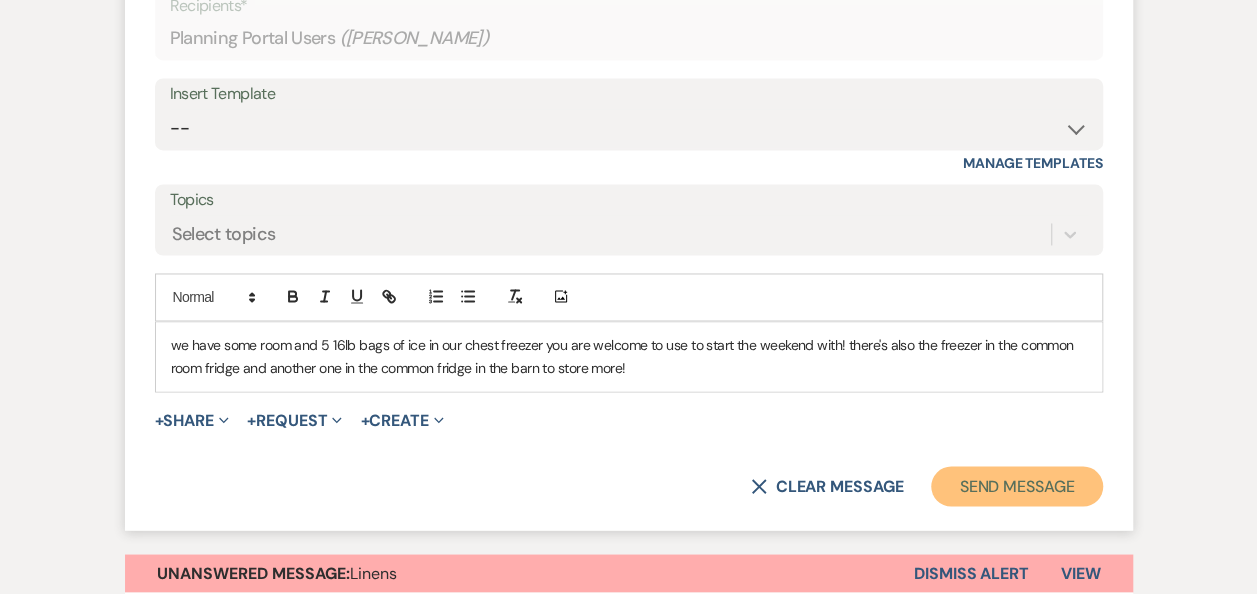 click on "Send Message" at bounding box center (1016, 486) 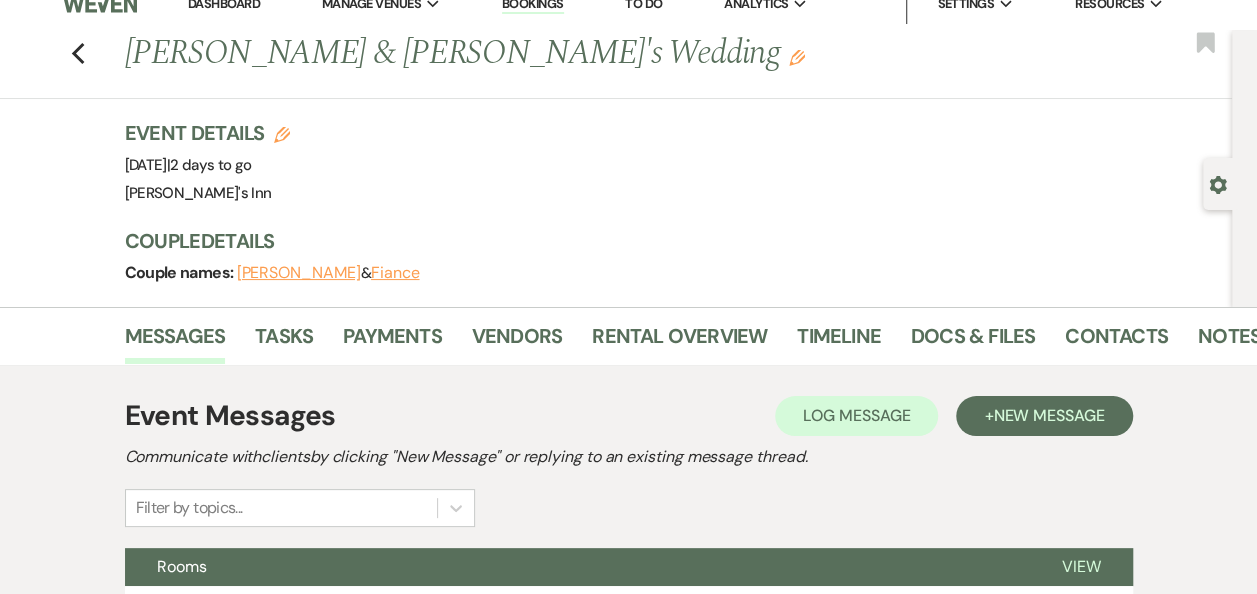 scroll, scrollTop: 0, scrollLeft: 0, axis: both 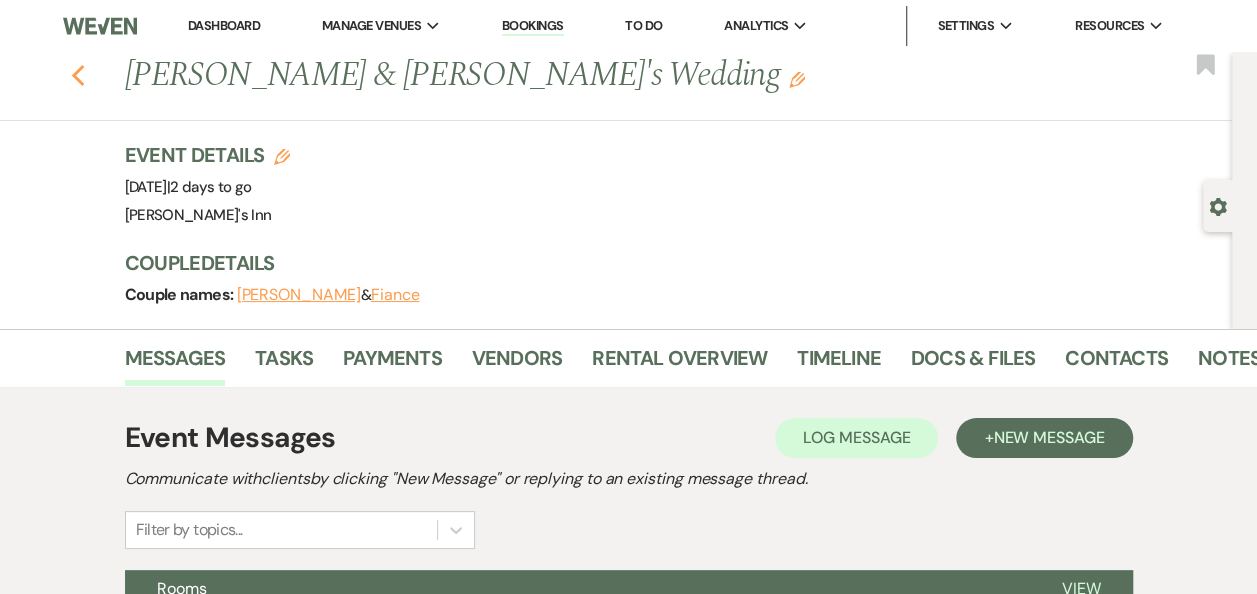 click on "Previous" 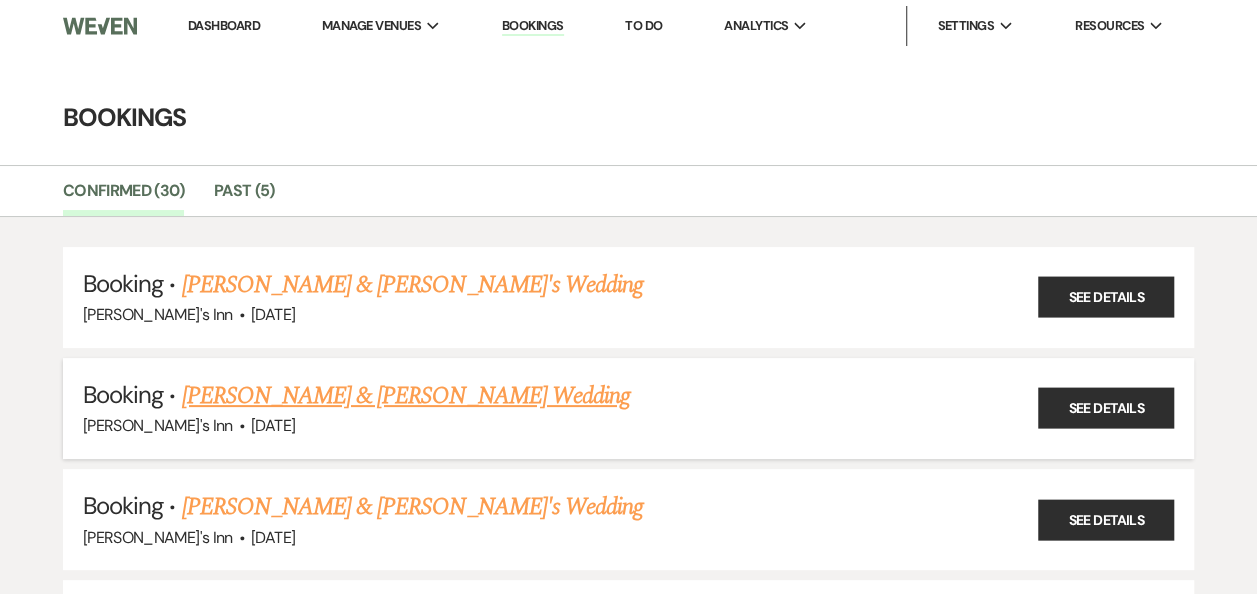 click on "[PERSON_NAME] & [PERSON_NAME] Wedding" at bounding box center [406, 396] 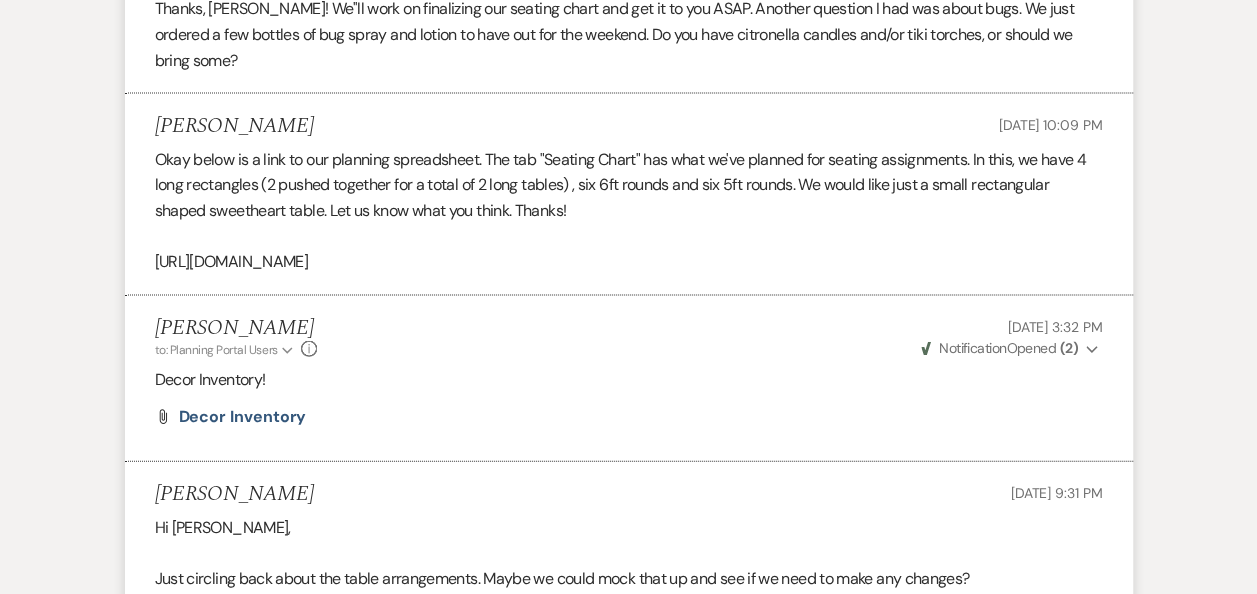 scroll, scrollTop: 2015, scrollLeft: 0, axis: vertical 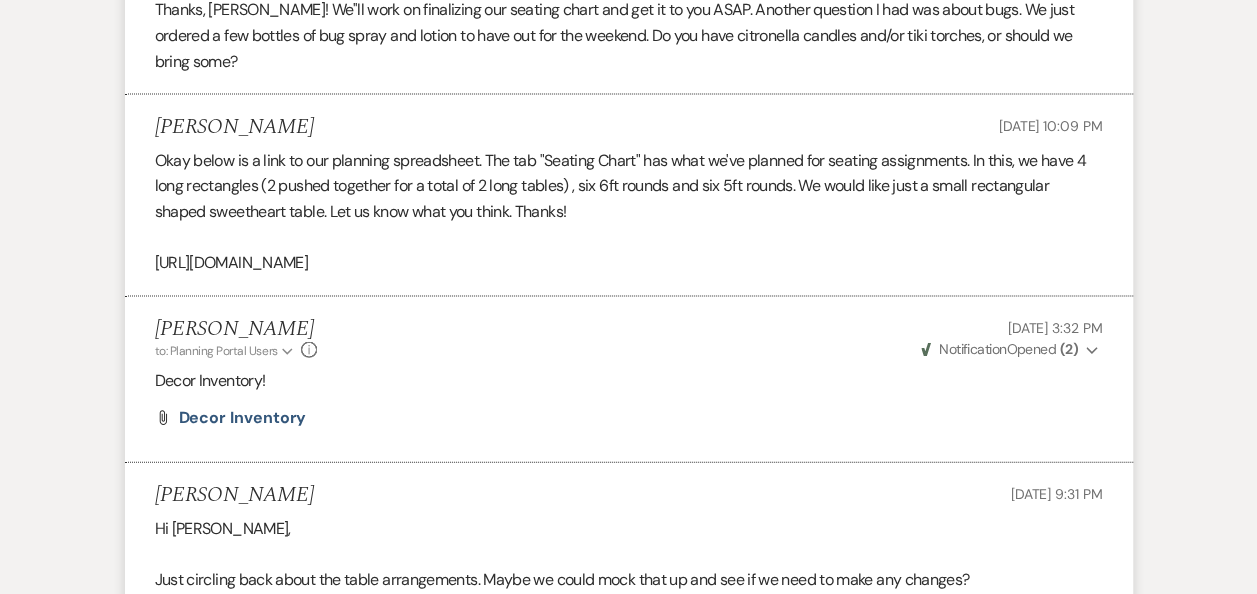 click on "[URL][DOMAIN_NAME]" at bounding box center [629, 263] 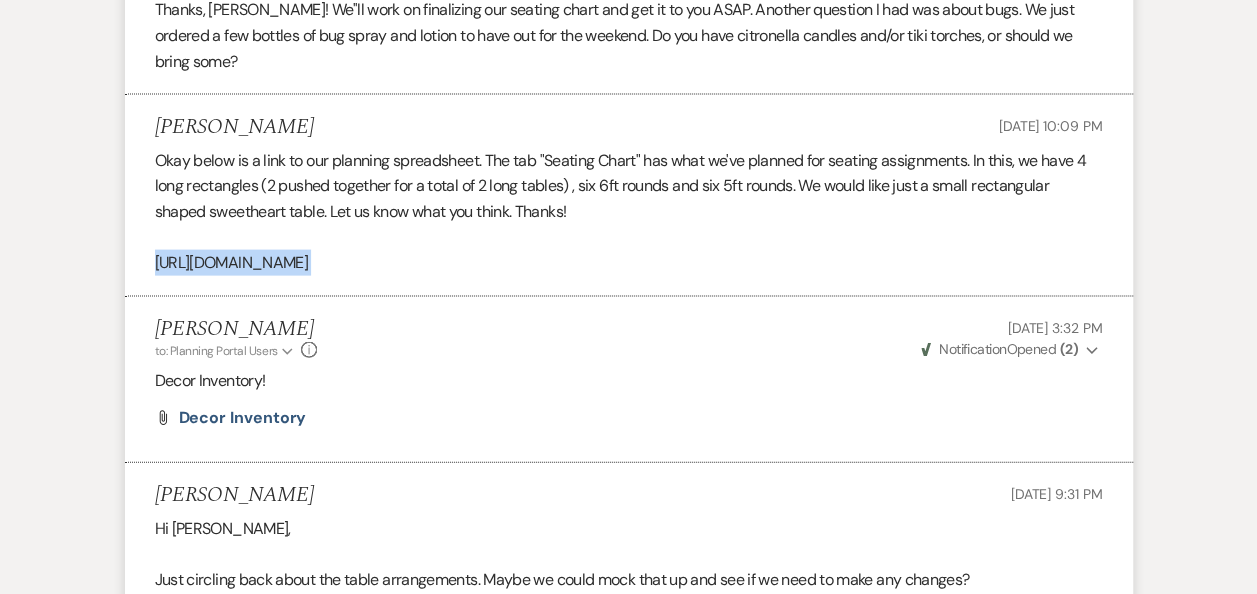 click on "[URL][DOMAIN_NAME]" at bounding box center (629, 263) 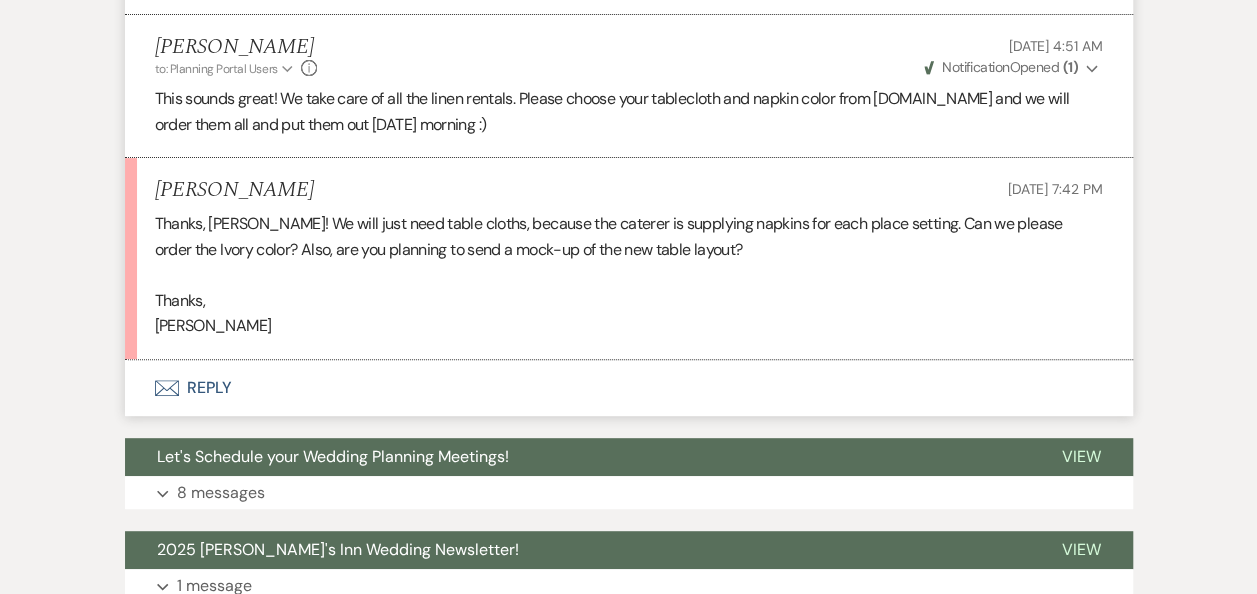 scroll, scrollTop: 4060, scrollLeft: 0, axis: vertical 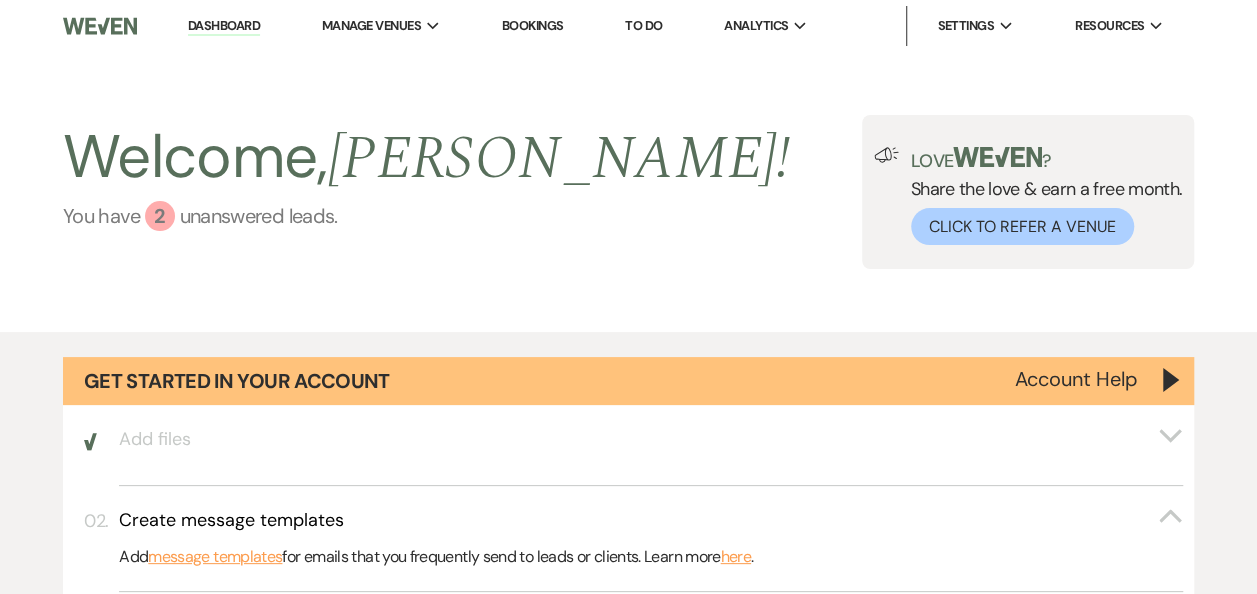 click on "You have   2   unanswered lead s ." at bounding box center (426, 216) 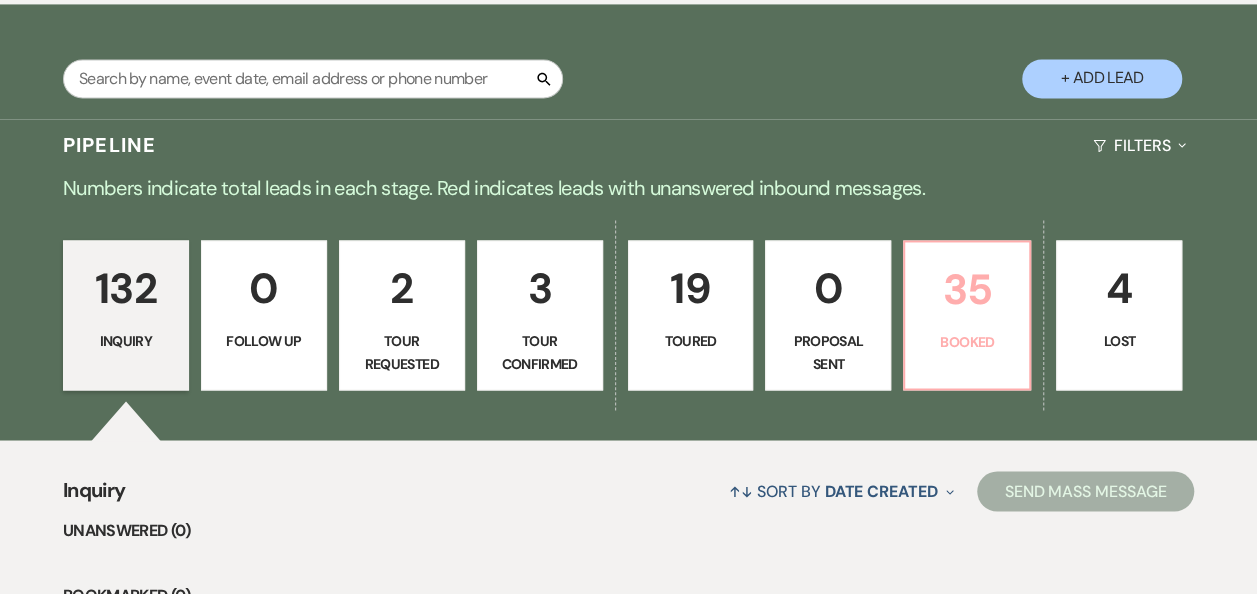 click on "35" at bounding box center (967, 289) 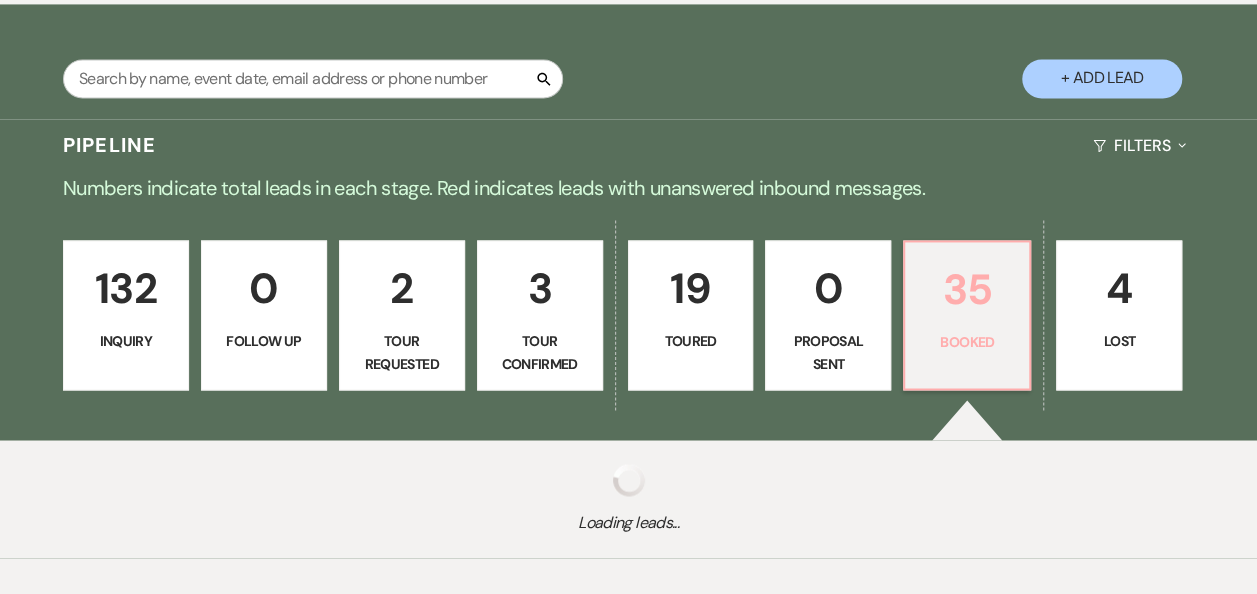 click on "Booked" at bounding box center (967, 342) 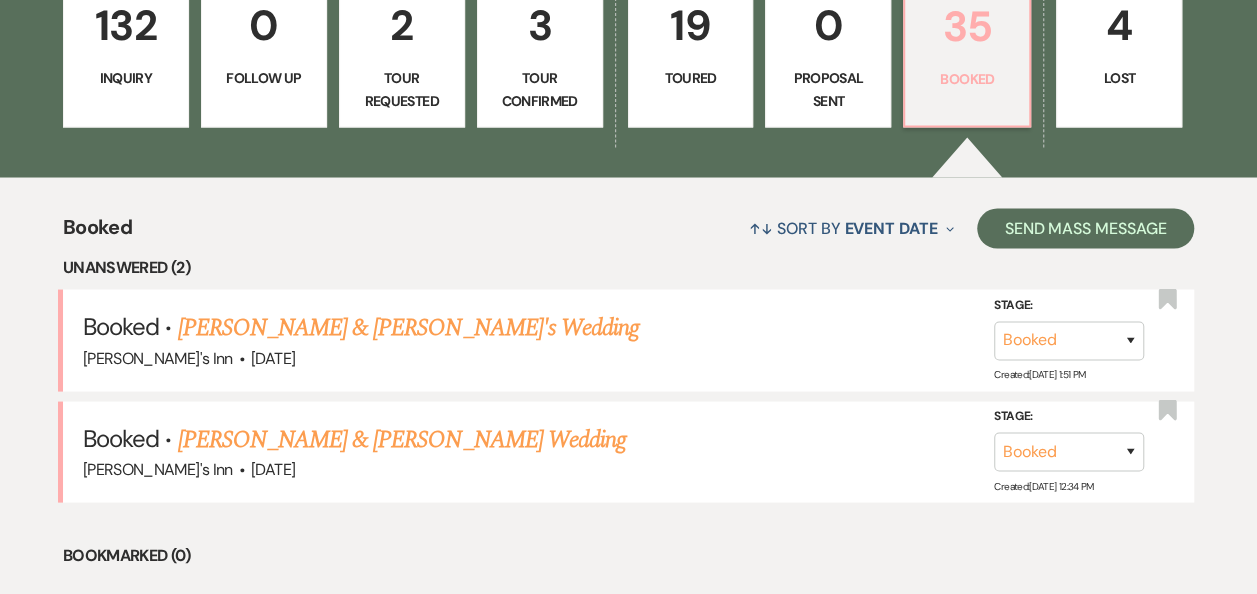 scroll, scrollTop: 1786, scrollLeft: 0, axis: vertical 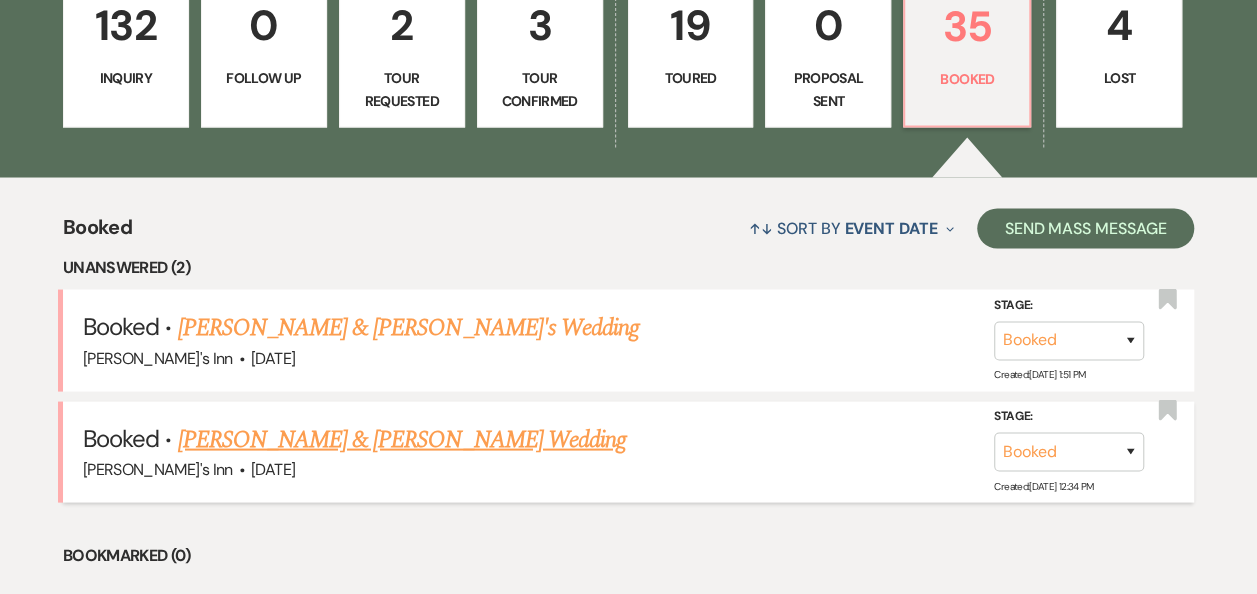 click on "[PERSON_NAME] & [PERSON_NAME] Wedding" at bounding box center [401, 439] 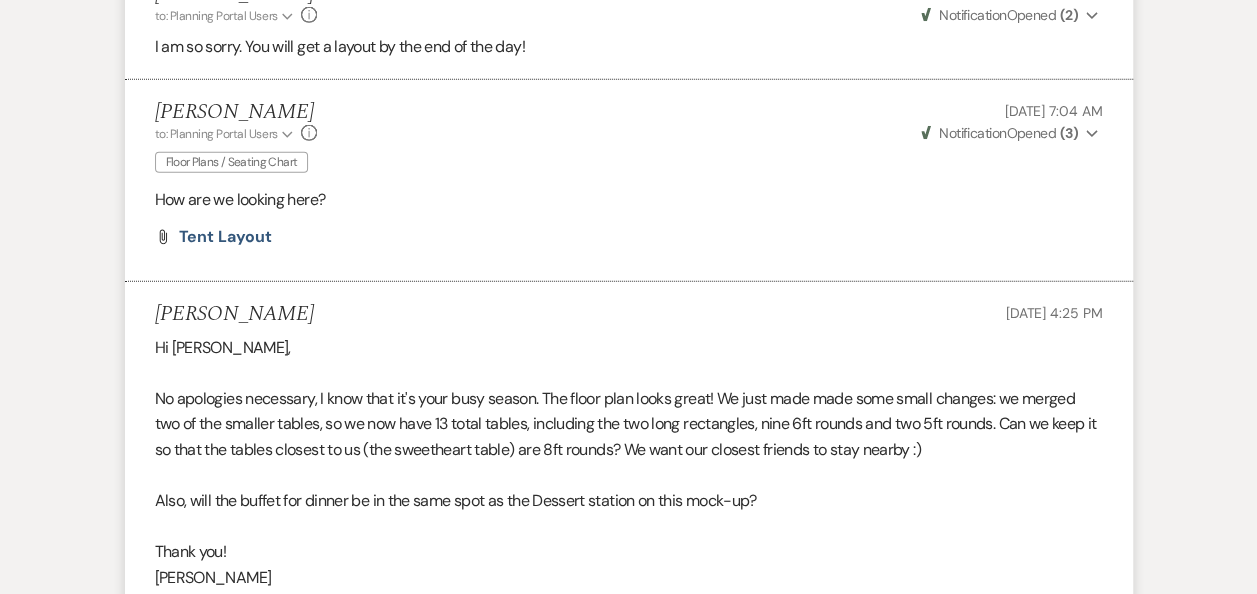 scroll, scrollTop: 2772, scrollLeft: 0, axis: vertical 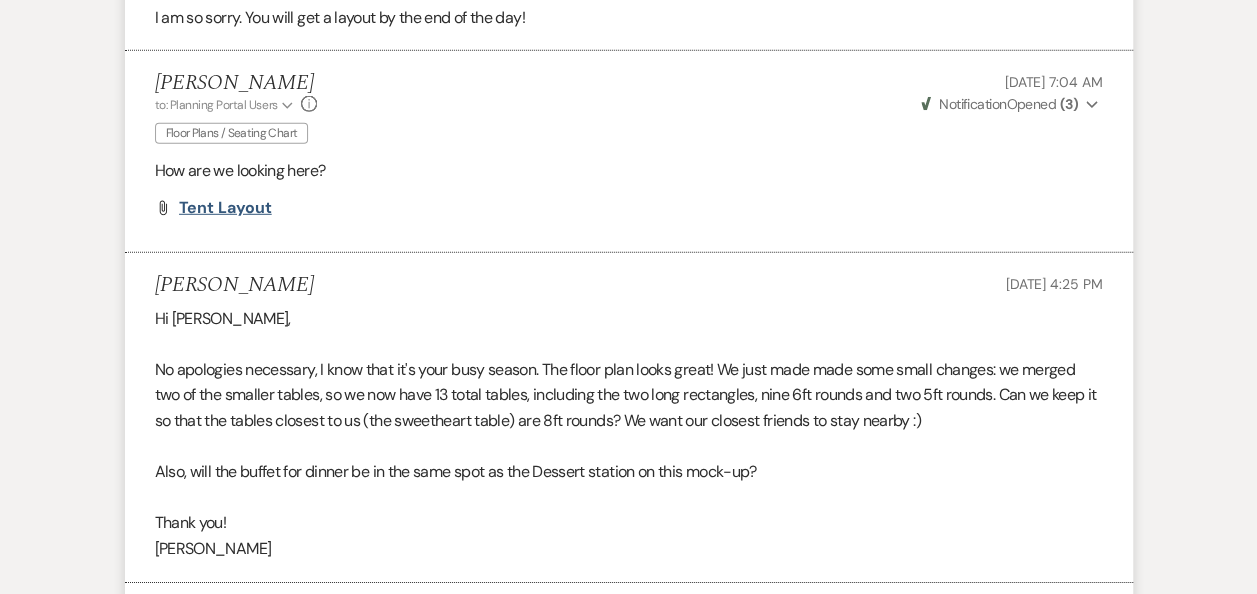 click on "Tent layout" at bounding box center [225, 207] 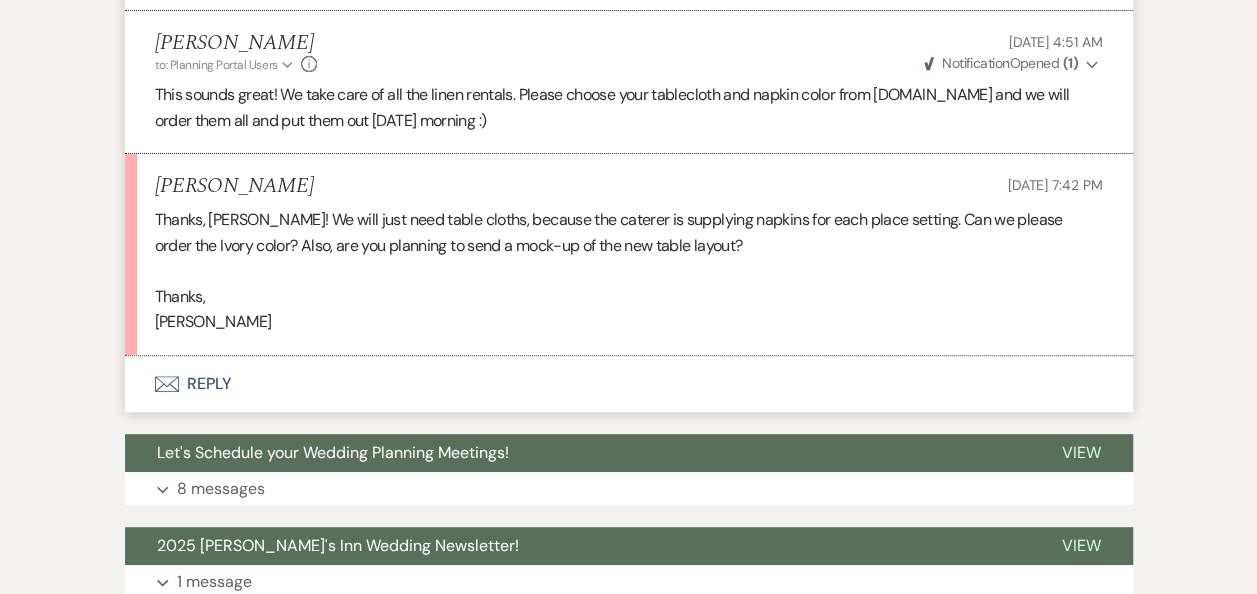 click on "Envelope Reply" at bounding box center [629, 384] 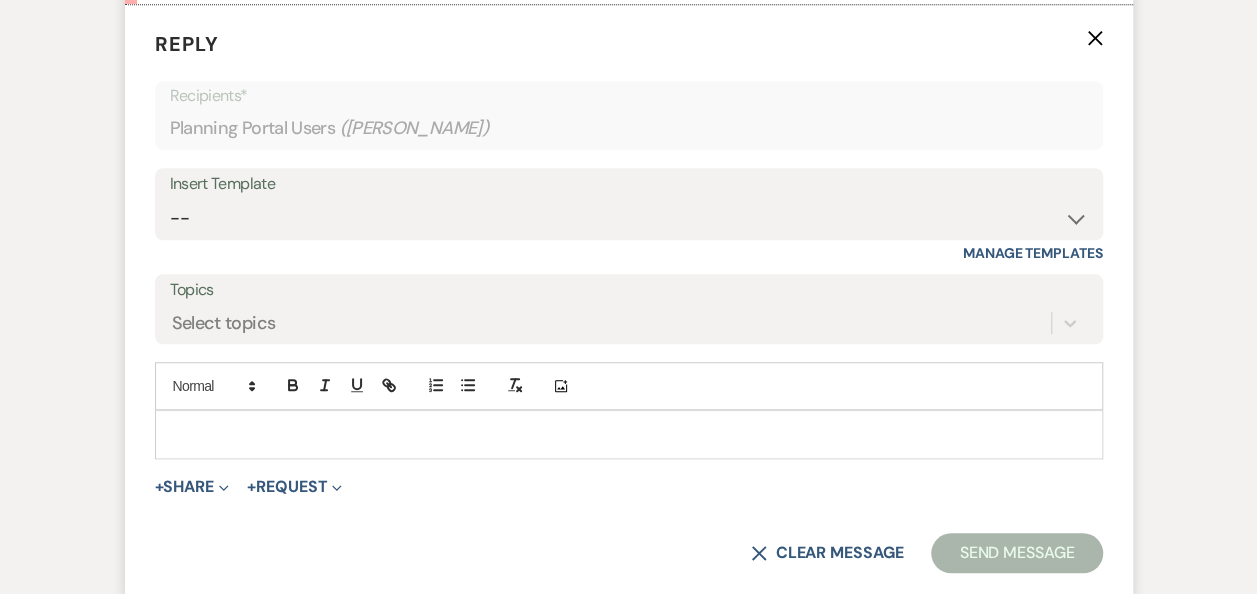 scroll, scrollTop: 4429, scrollLeft: 0, axis: vertical 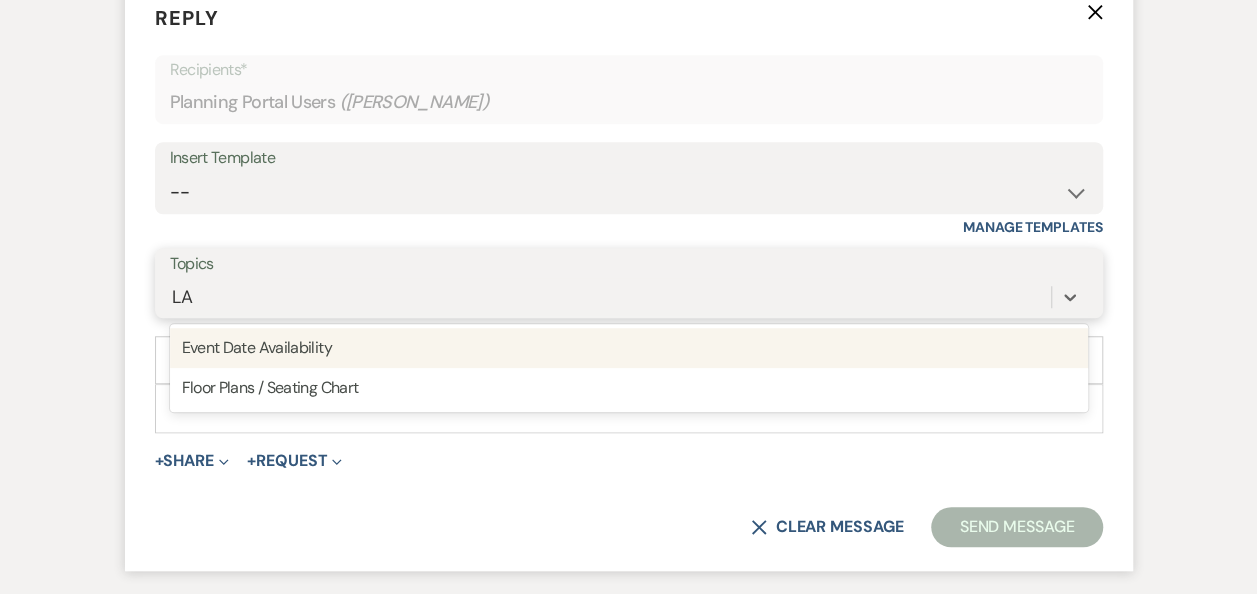 type on "L" 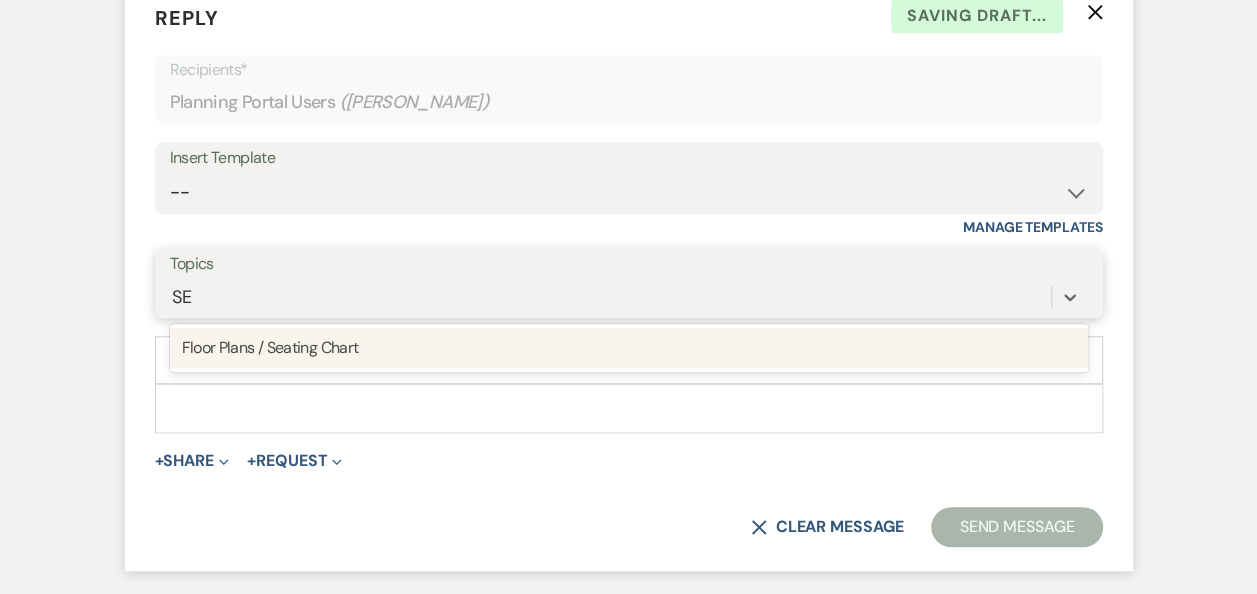 type on "SEA" 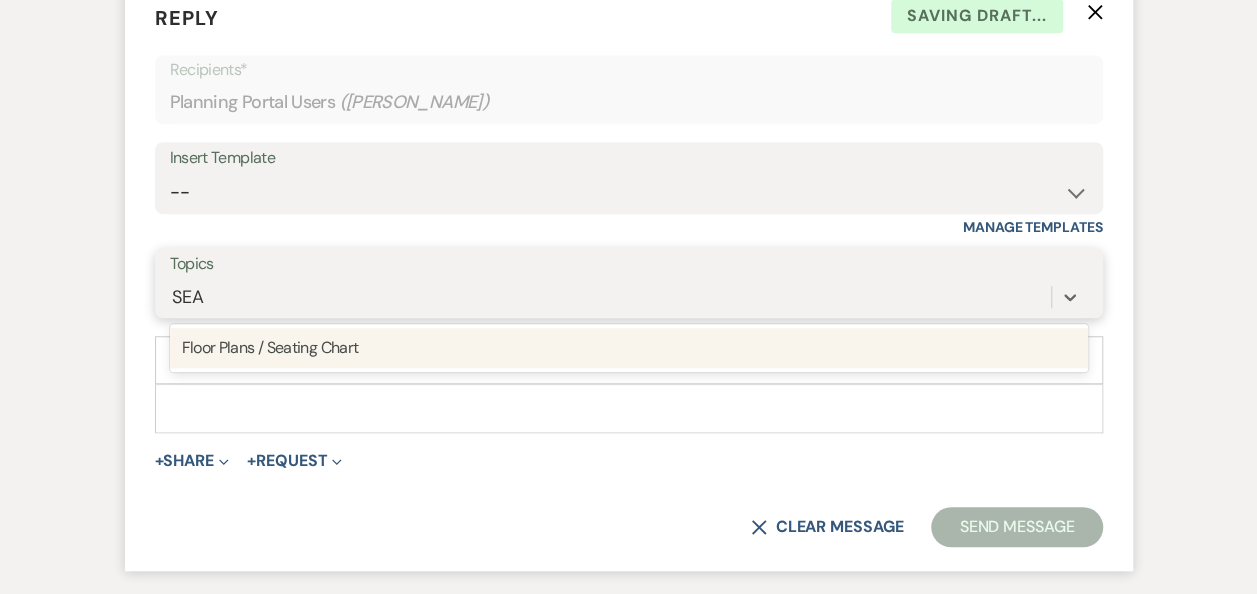 type 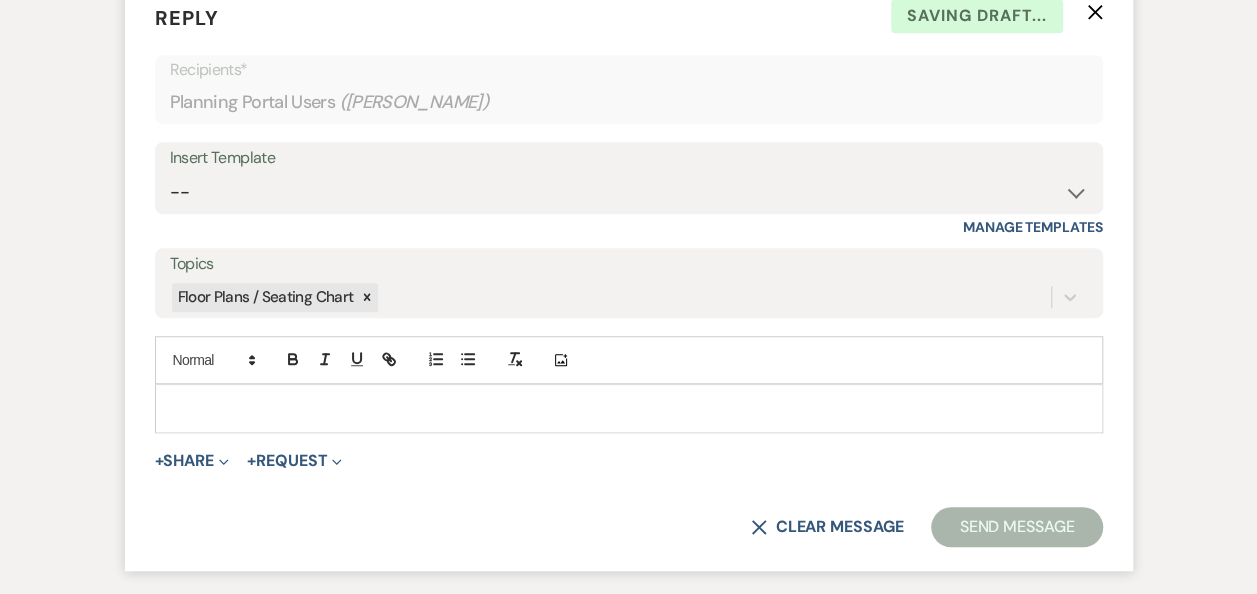 click at bounding box center [629, 408] 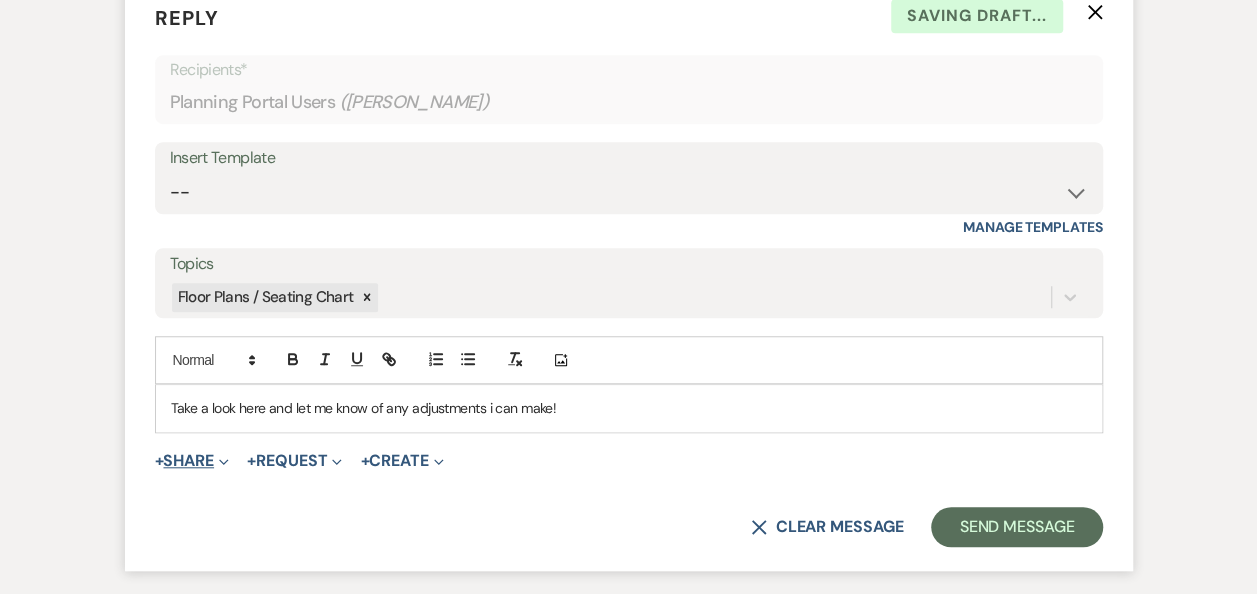 click on "+  Share Expand" at bounding box center (192, 461) 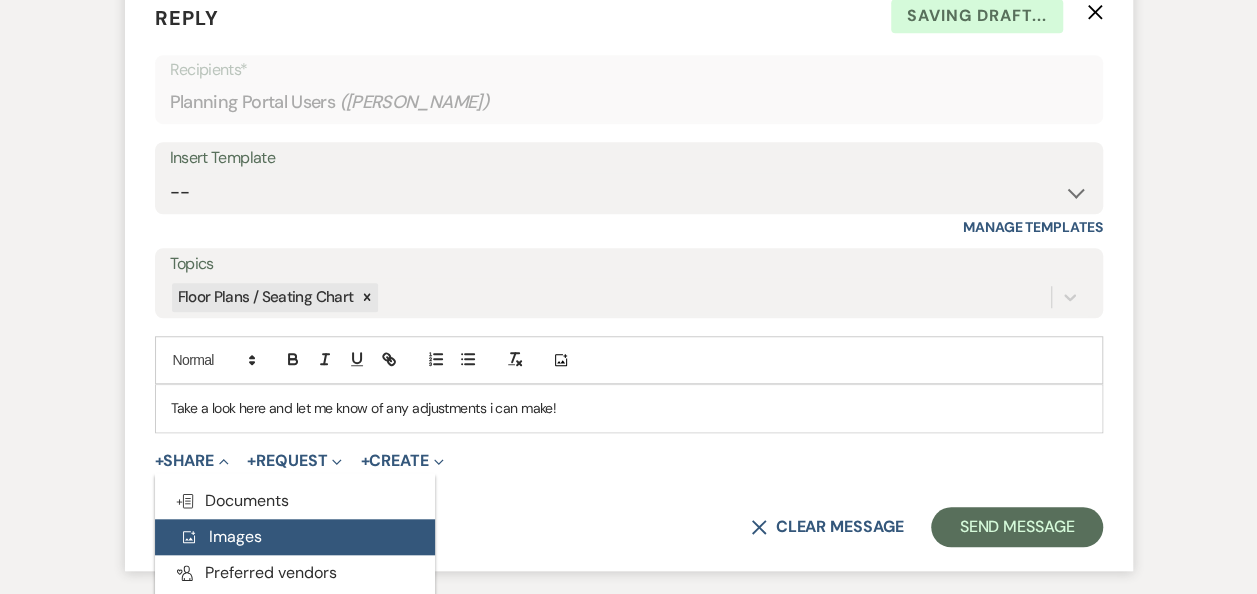 click on "Add Photo Images" at bounding box center [295, 537] 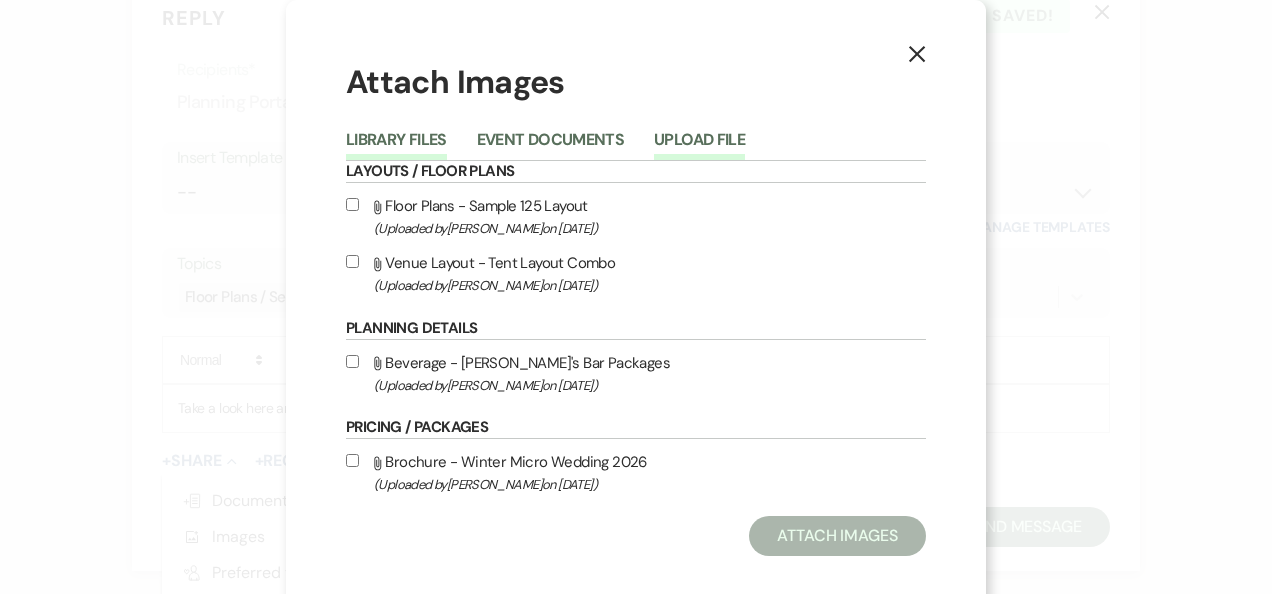 click on "Upload File" at bounding box center [699, 146] 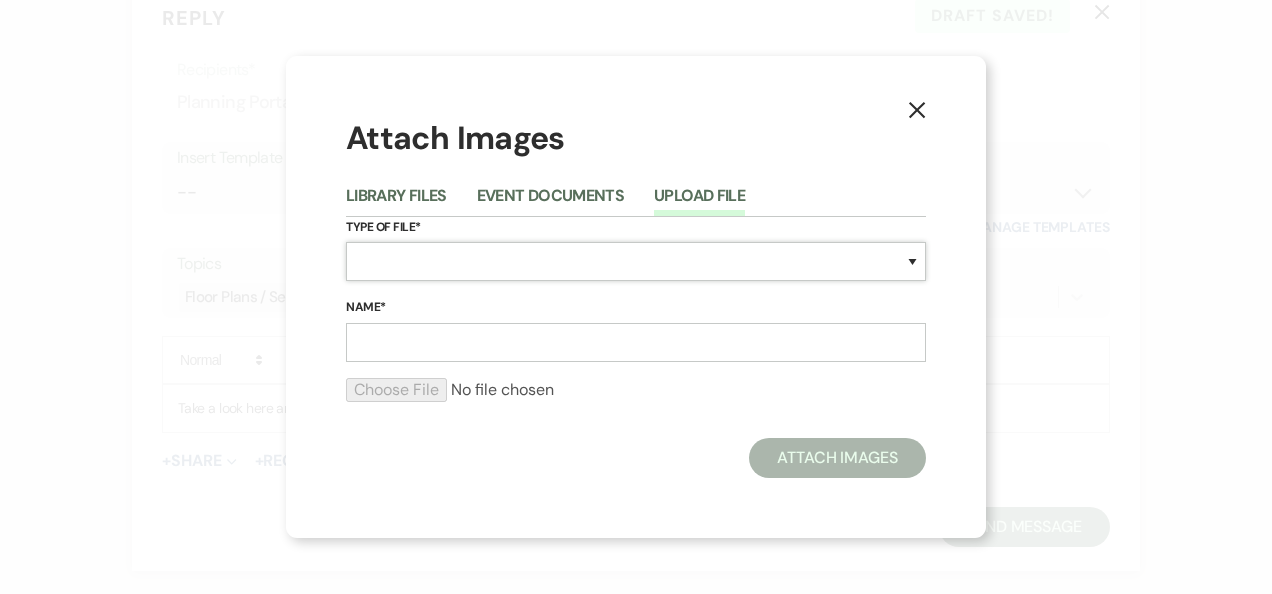 click on "Special Event Insurance Vendor Certificate of Insurance Contracts / Rental Agreements Invoices Receipts Event Maps Floor Plans Rain Plan Seating Charts Venue Layout Catering / Alcohol Permit Event Permit Fire Permit Fuel Permit Generator Permit Tent Permit Venue Permit Other Permit Inventory  Promotional Sample Venue Beverage Ceremony Event Finalize + Share Guests Lodging Menu Vendors Venue Beverage Brochure Menu Packages Product Specifications Quotes Beverage Event and Ceremony Details Finalize & Share Guests Lodging Menu Vendors Venue Event Timeline Family / Wedding Party Timeline Food and Beverage Timeline MC / DJ / Band Timeline Master Timeline Photography Timeline Set-Up / Clean-Up Vendor Timeline Bartender Safe Serve / TiPS Certification Vendor Certification Vendor License Other" at bounding box center [636, 261] 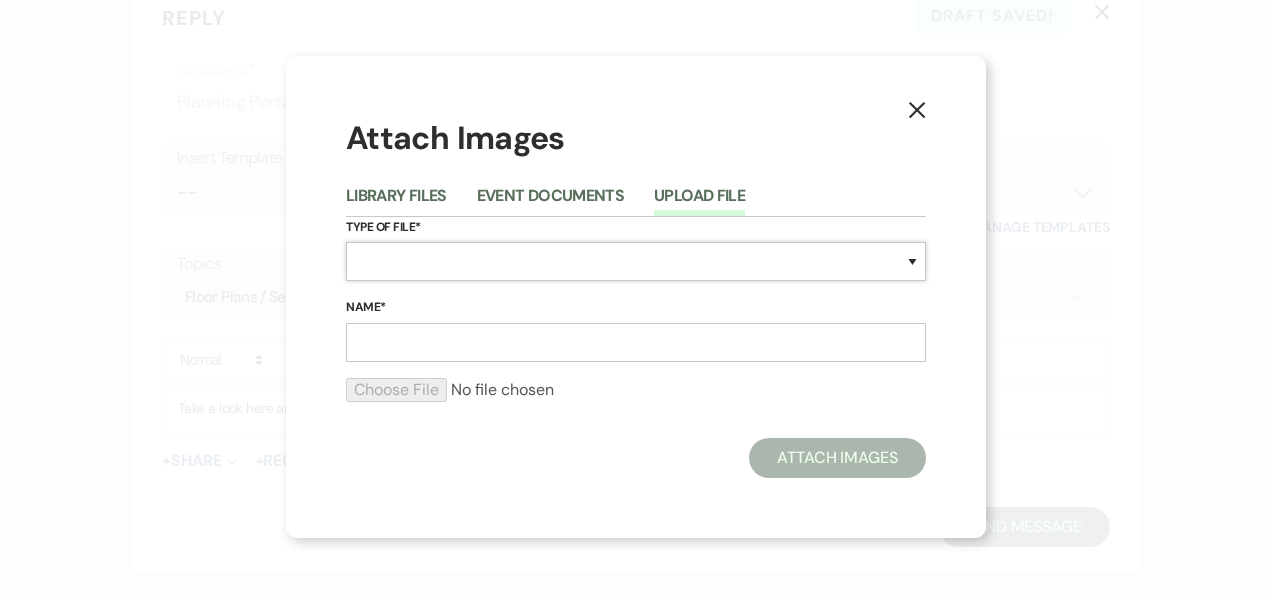 select on "24" 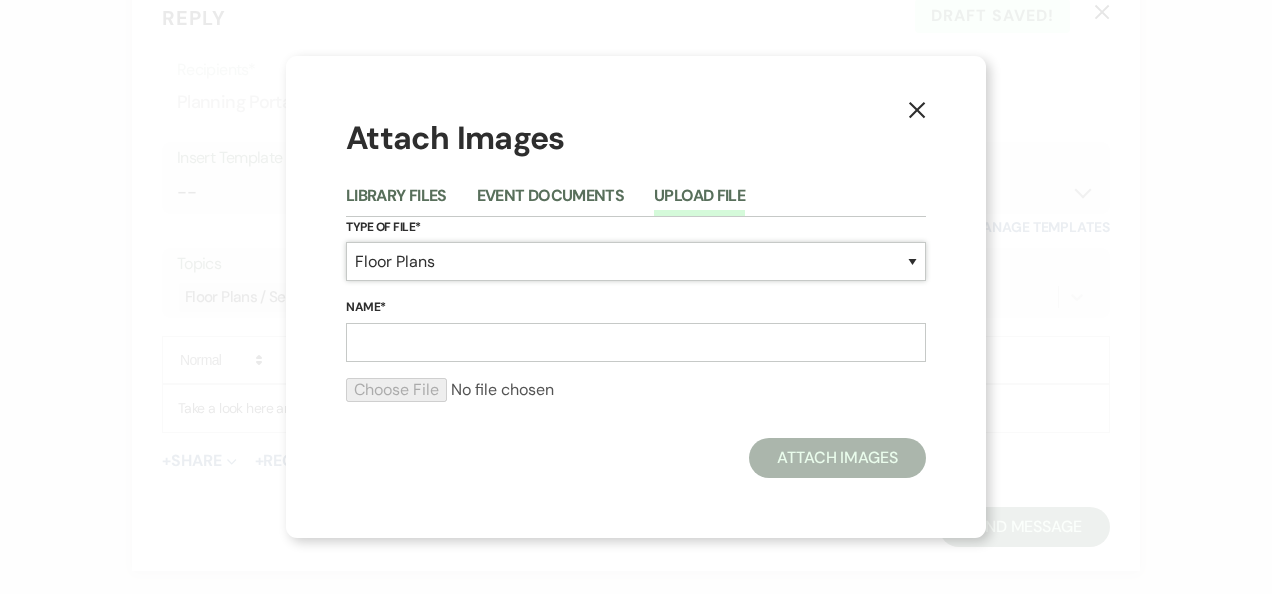 click on "Special Event Insurance Vendor Certificate of Insurance Contracts / Rental Agreements Invoices Receipts Event Maps Floor Plans Rain Plan Seating Charts Venue Layout Catering / Alcohol Permit Event Permit Fire Permit Fuel Permit Generator Permit Tent Permit Venue Permit Other Permit Inventory  Promotional Sample Venue Beverage Ceremony Event Finalize + Share Guests Lodging Menu Vendors Venue Beverage Brochure Menu Packages Product Specifications Quotes Beverage Event and Ceremony Details Finalize & Share Guests Lodging Menu Vendors Venue Event Timeline Family / Wedding Party Timeline Food and Beverage Timeline MC / DJ / Band Timeline Master Timeline Photography Timeline Set-Up / Clean-Up Vendor Timeline Bartender Safe Serve / TiPS Certification Vendor Certification Vendor License Other" at bounding box center [636, 261] 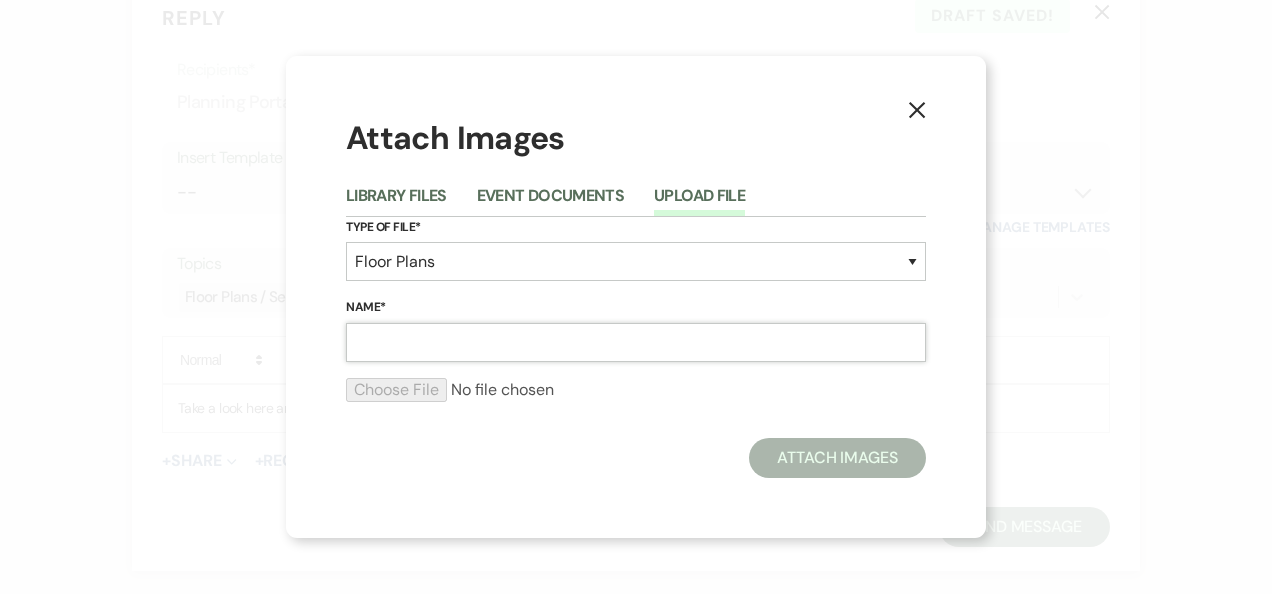 click on "Name*" at bounding box center [636, 342] 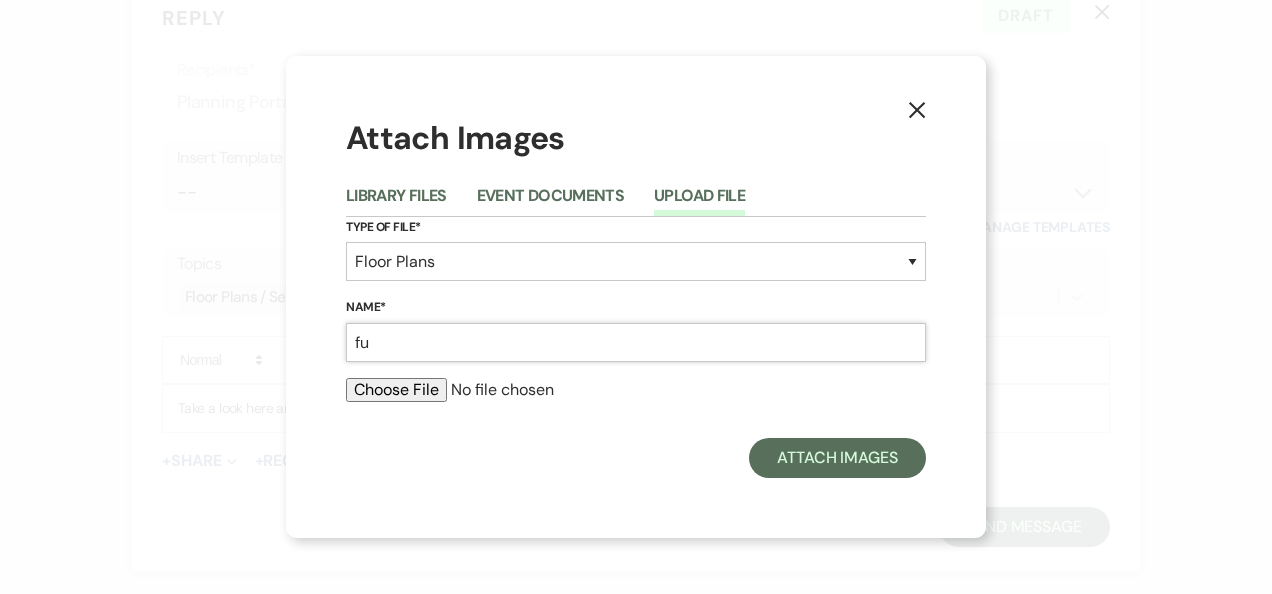 type on "f" 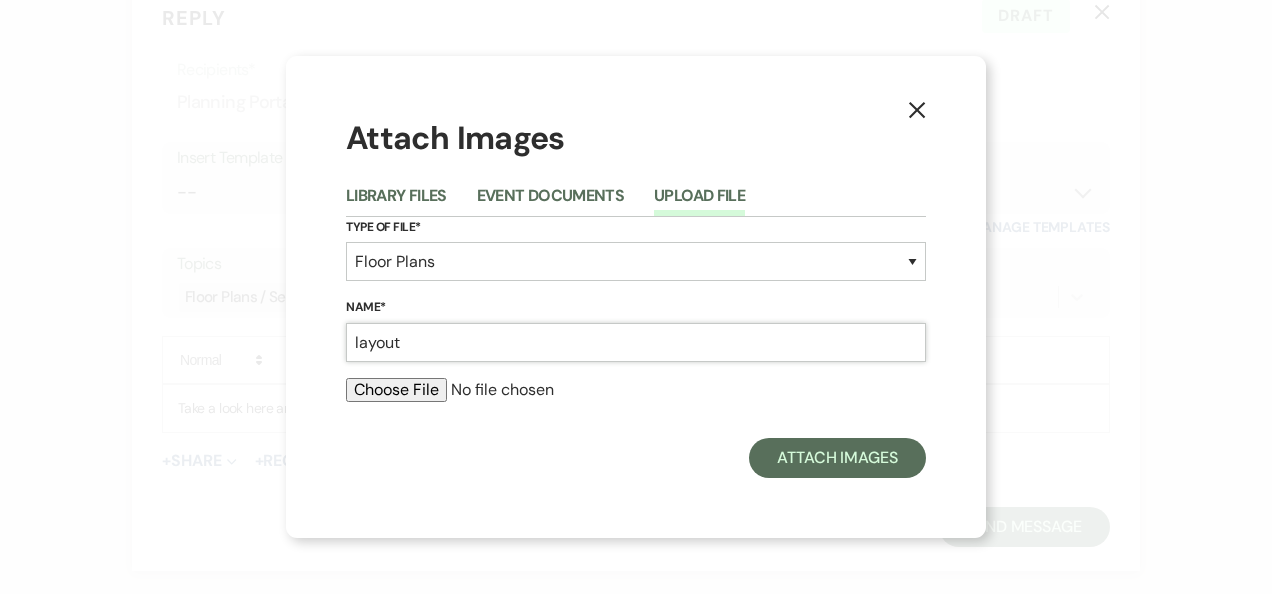 type on "layout" 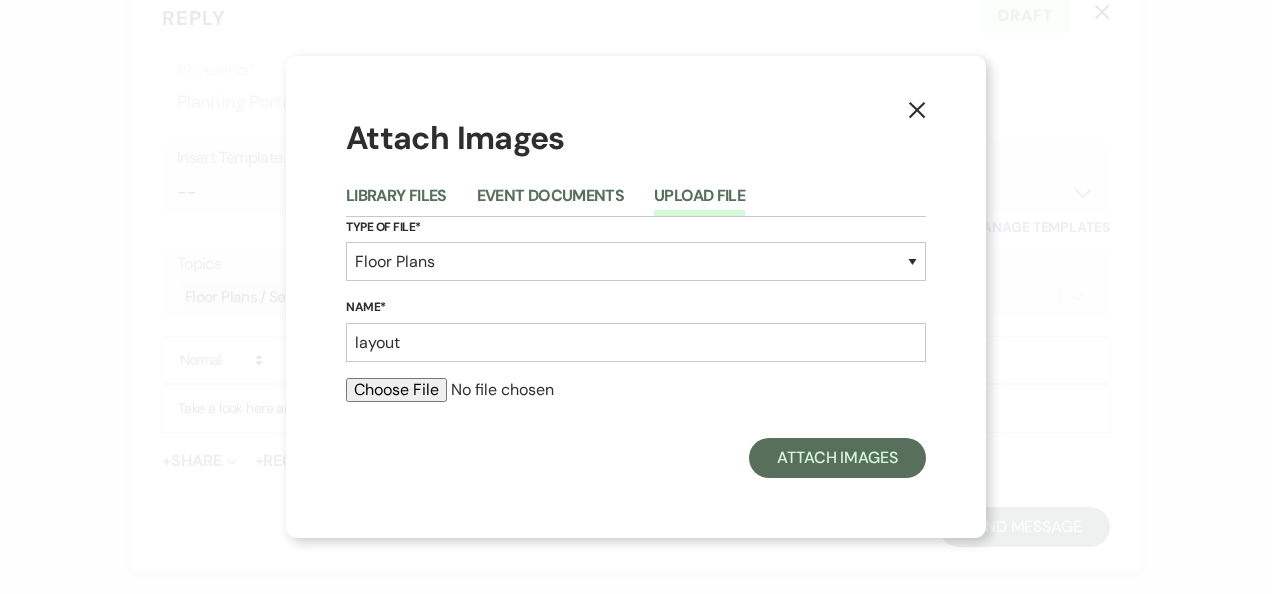 click at bounding box center [636, 390] 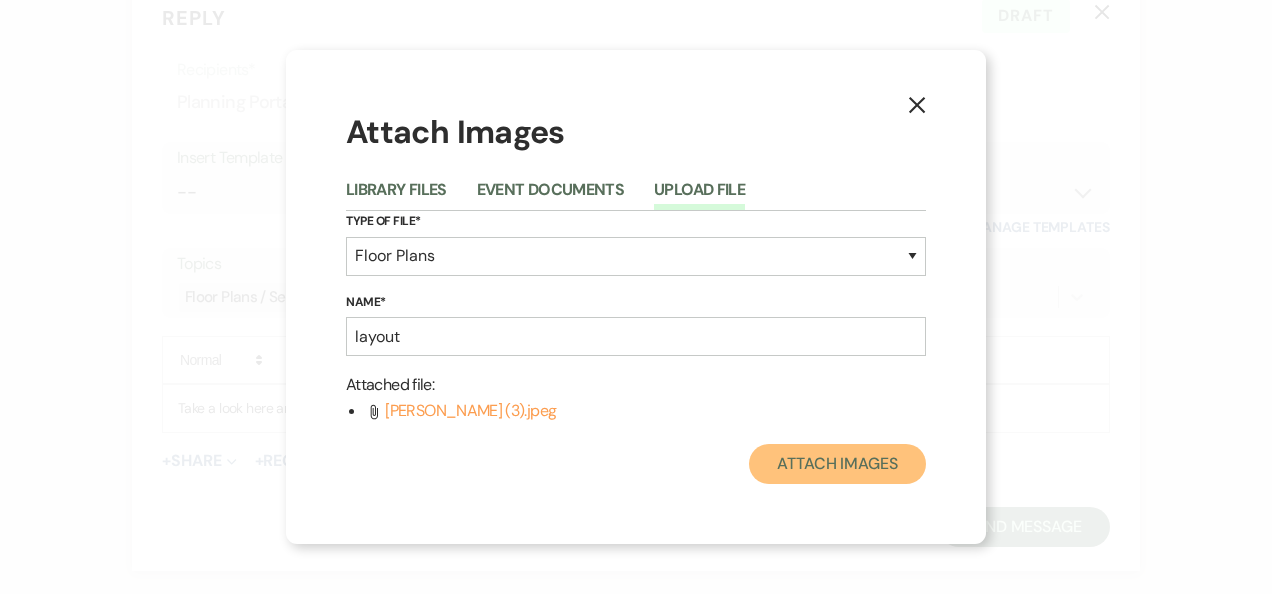 click on "Attach Images" at bounding box center [837, 464] 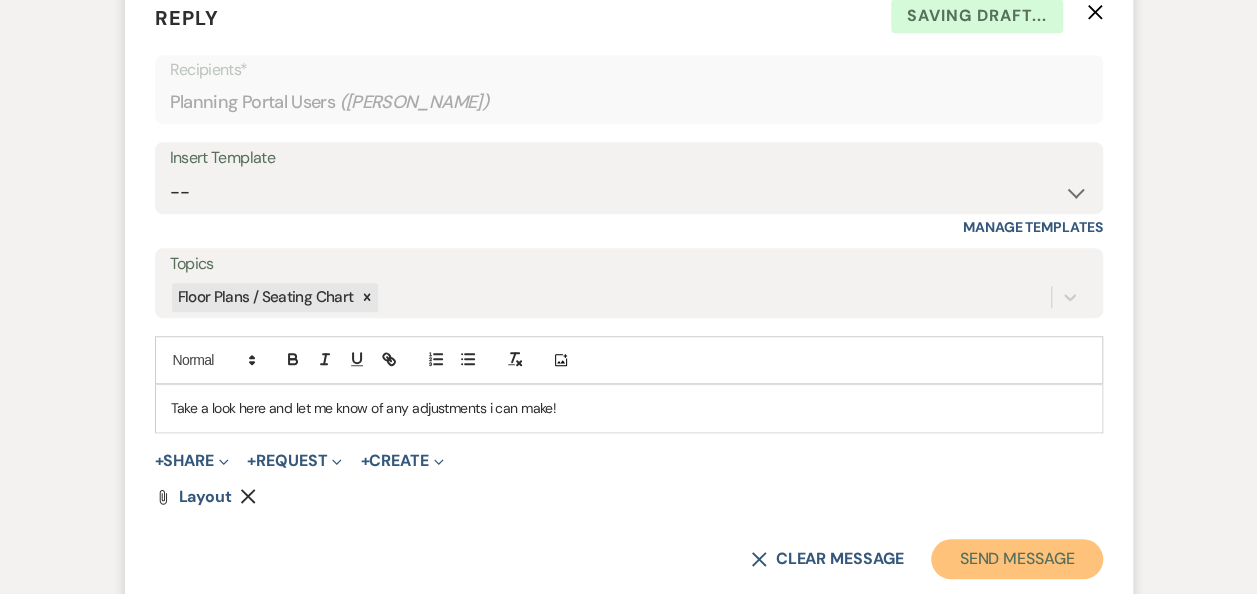 click on "Send Message" at bounding box center (1016, 559) 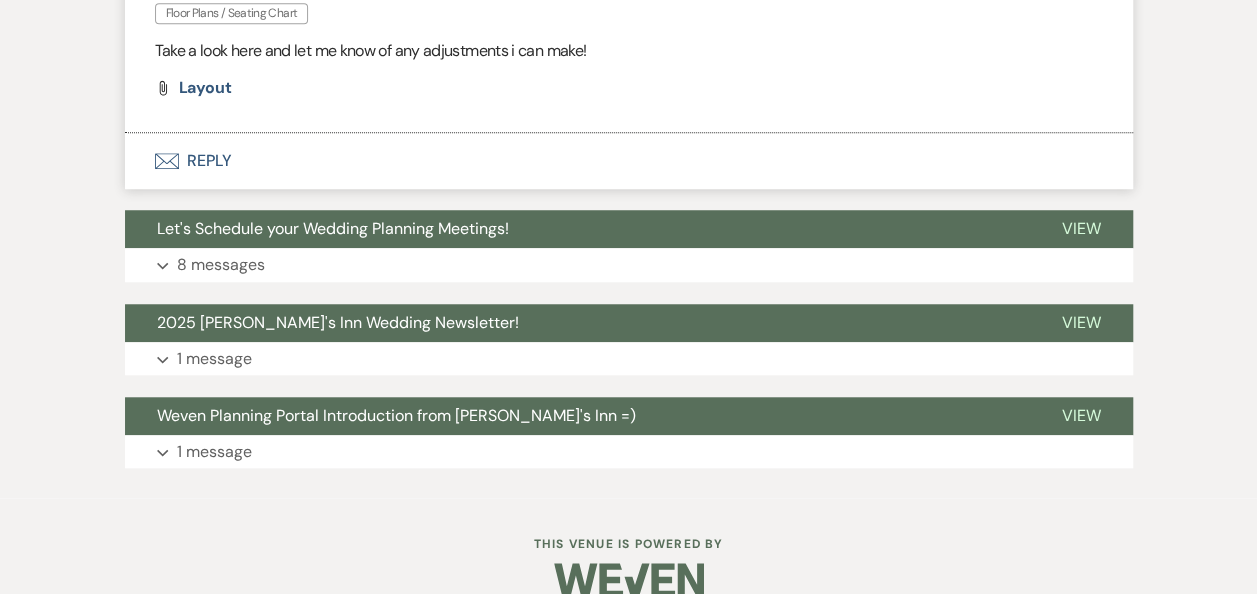 scroll, scrollTop: 4452, scrollLeft: 0, axis: vertical 